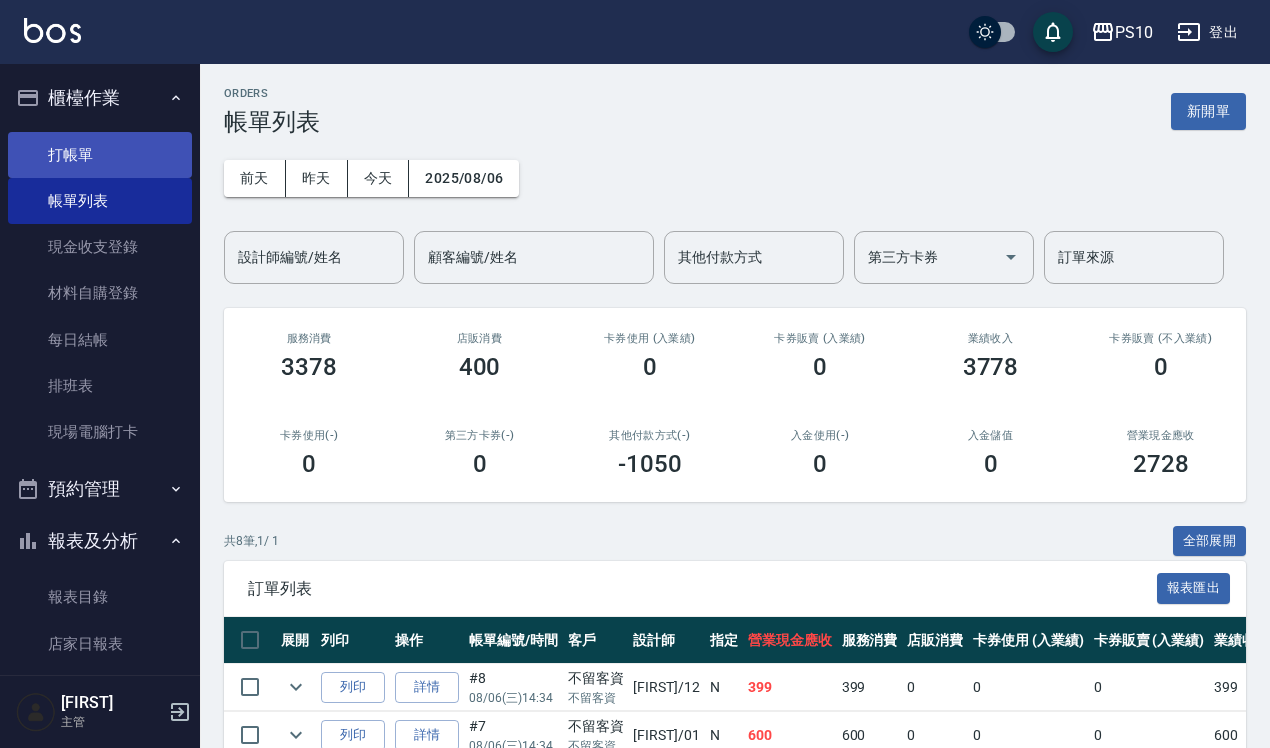 scroll, scrollTop: 0, scrollLeft: 0, axis: both 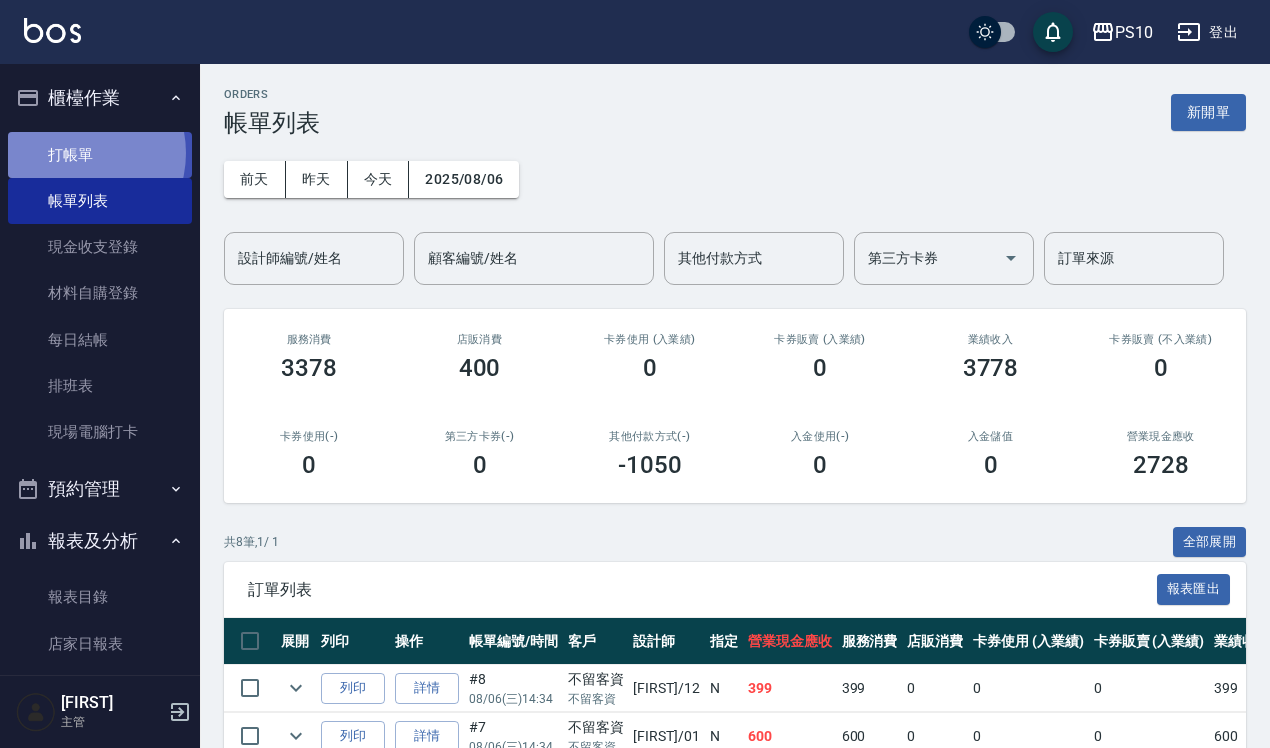 click on "打帳單" at bounding box center [100, 155] 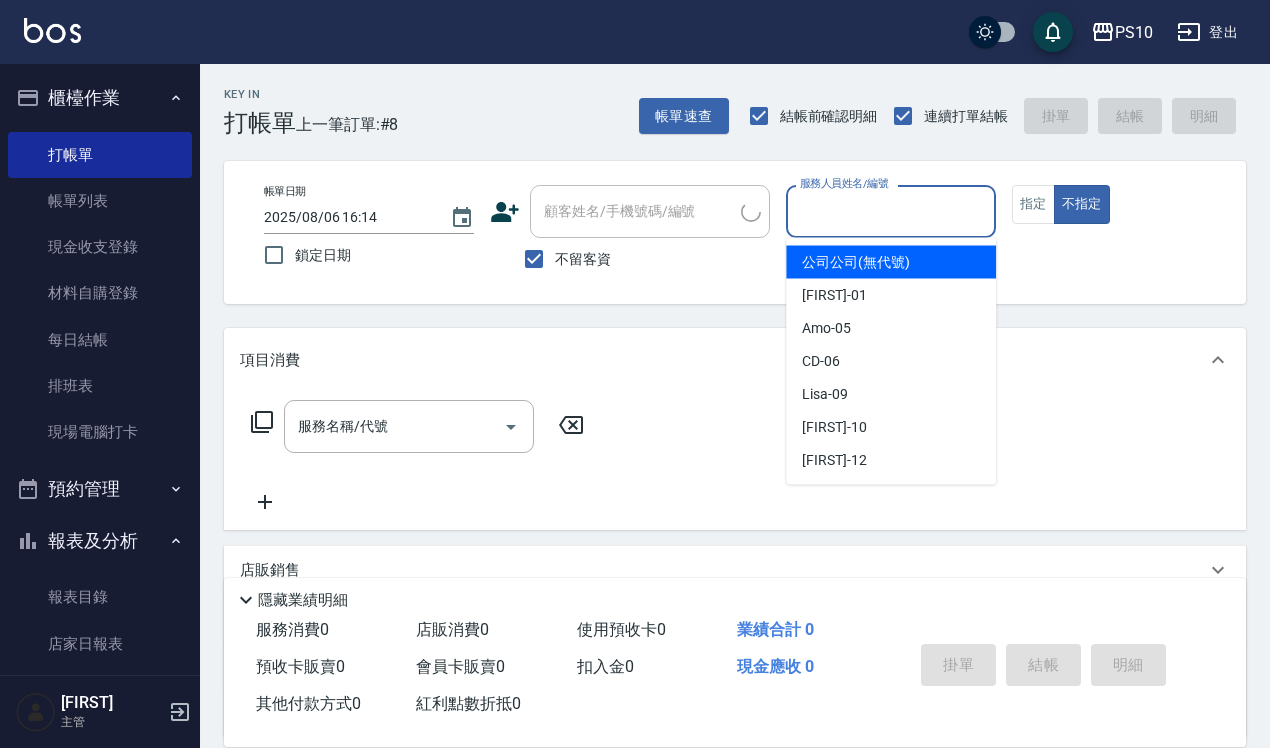 click on "服務人員姓名/編號" at bounding box center (891, 211) 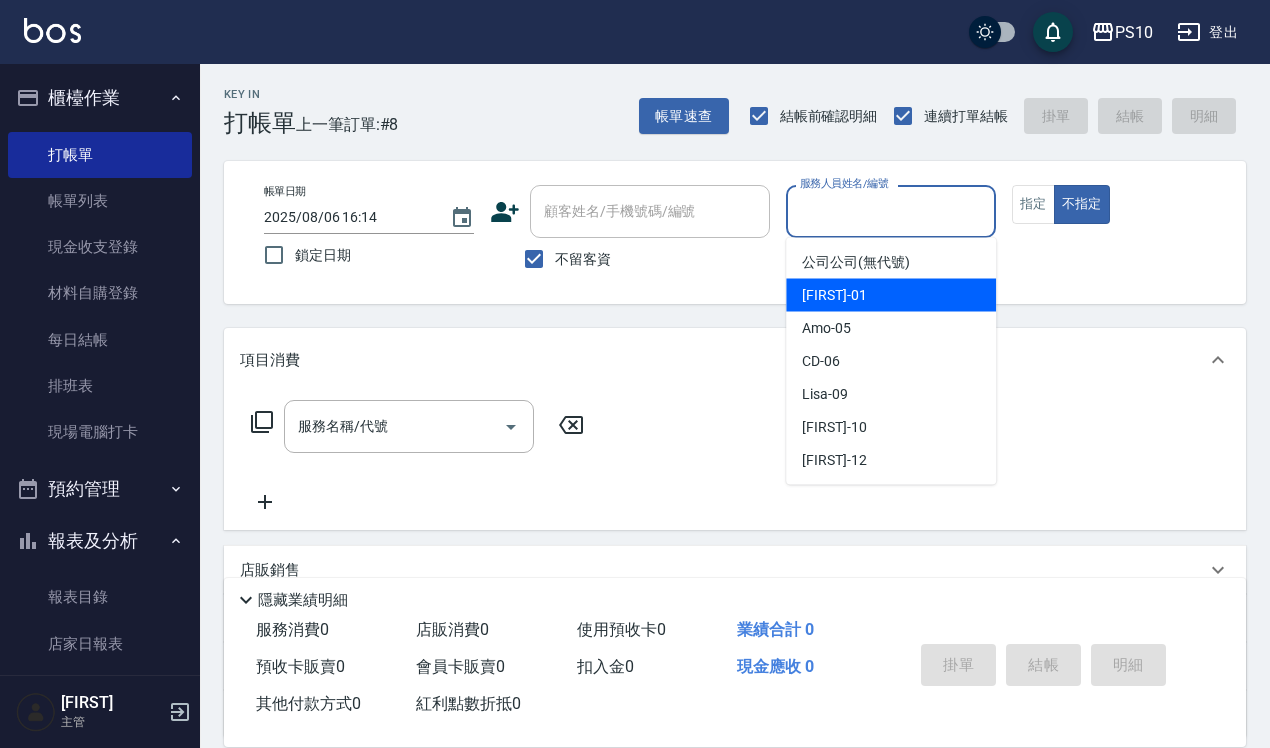 click on "John -01" at bounding box center (891, 295) 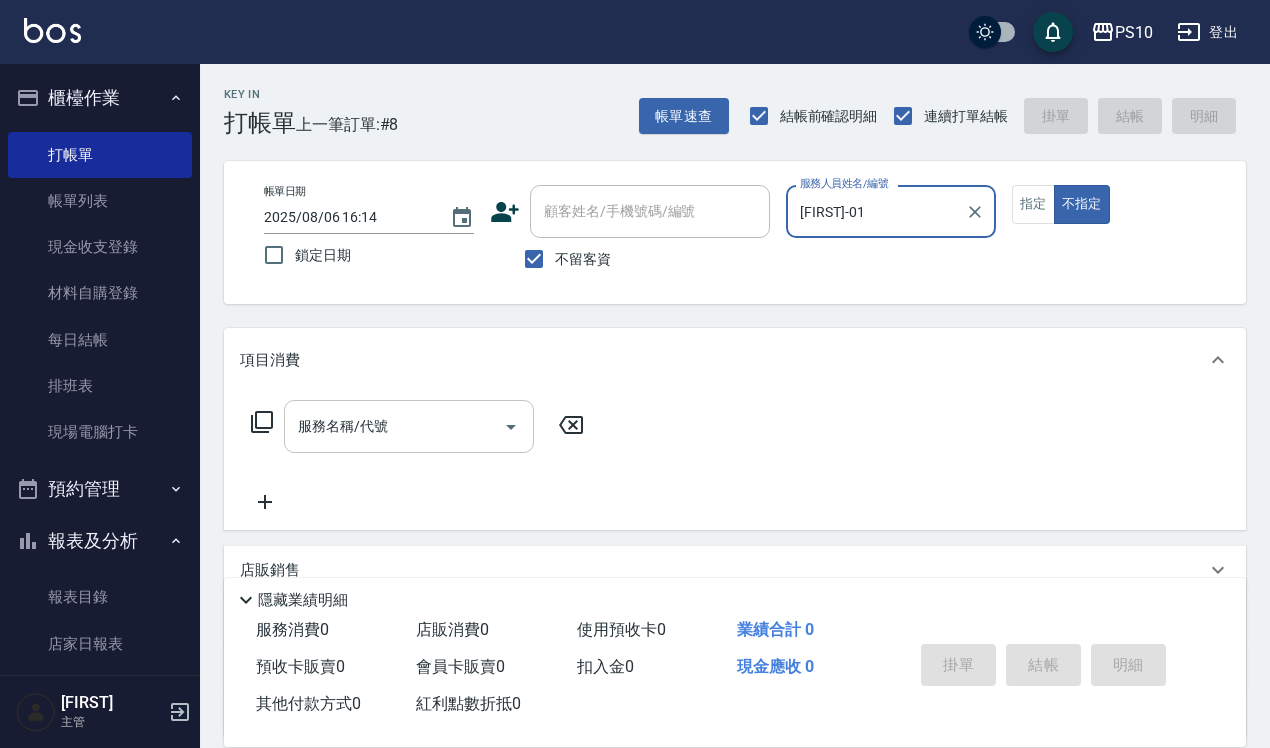 click on "服務名稱/代號" at bounding box center (409, 426) 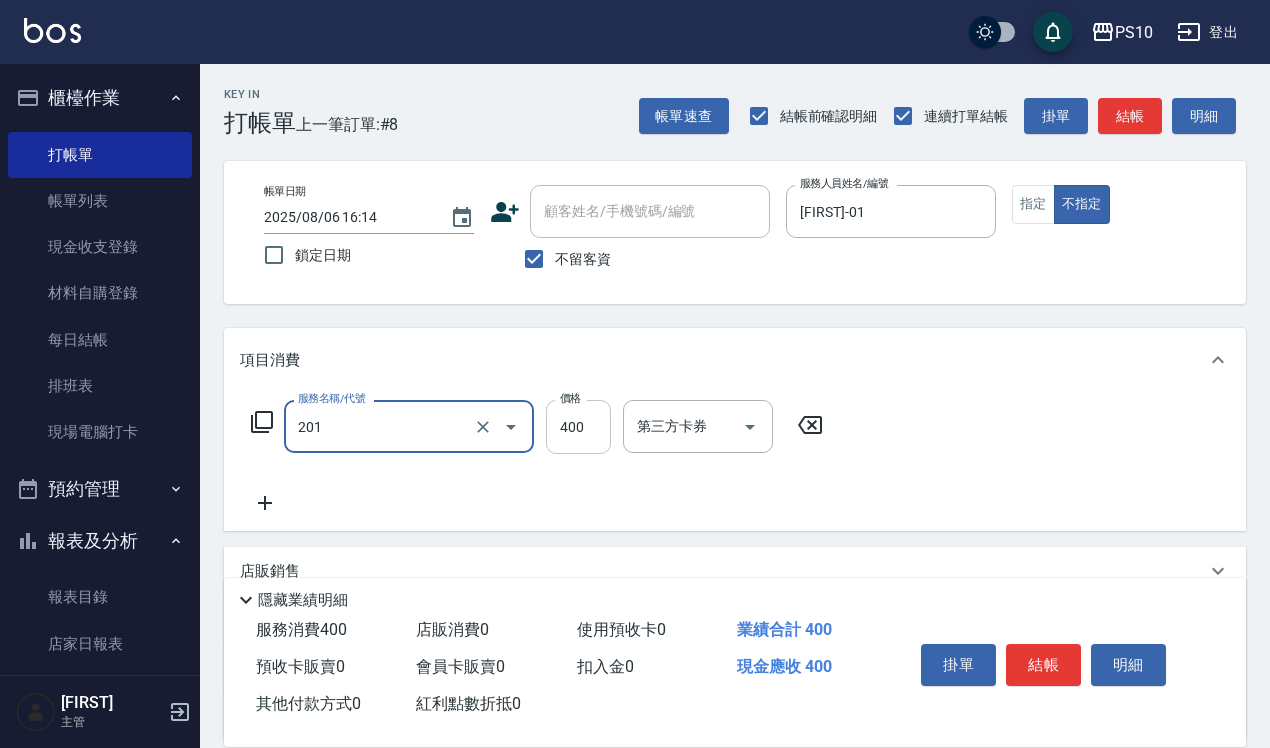 type on "剪髮(201)" 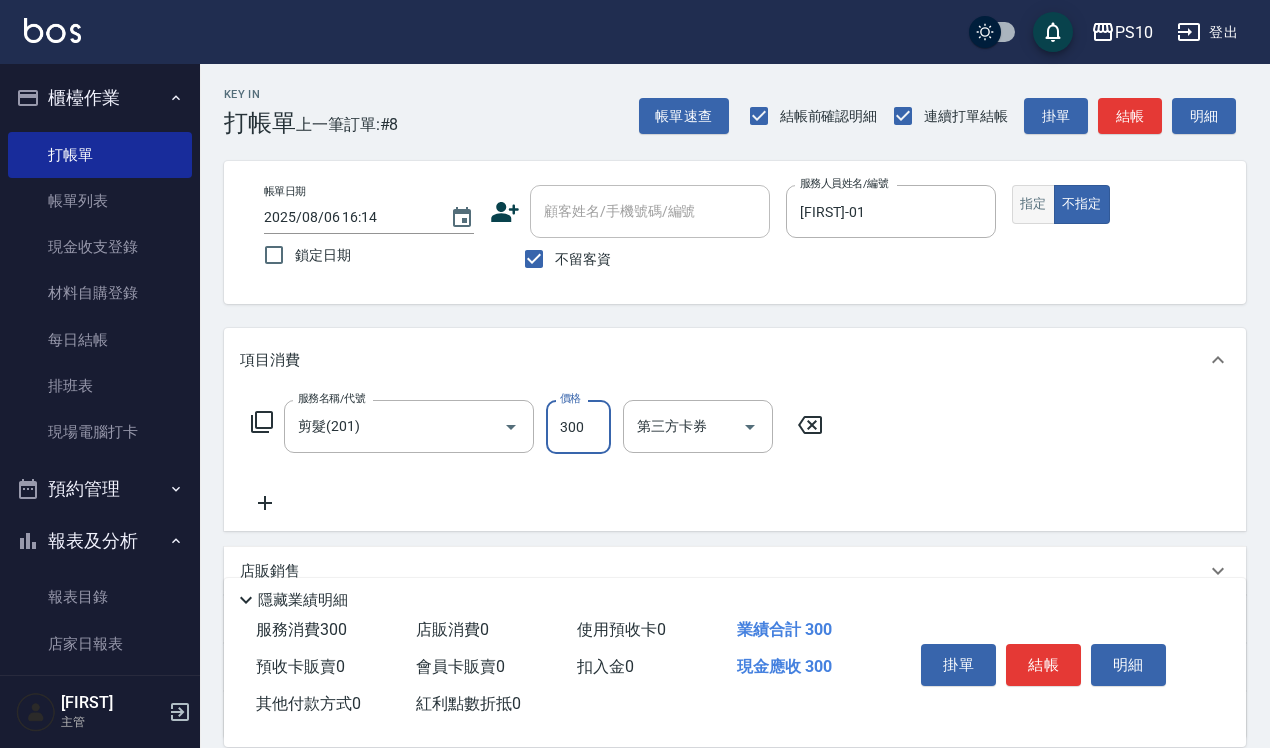 type on "300" 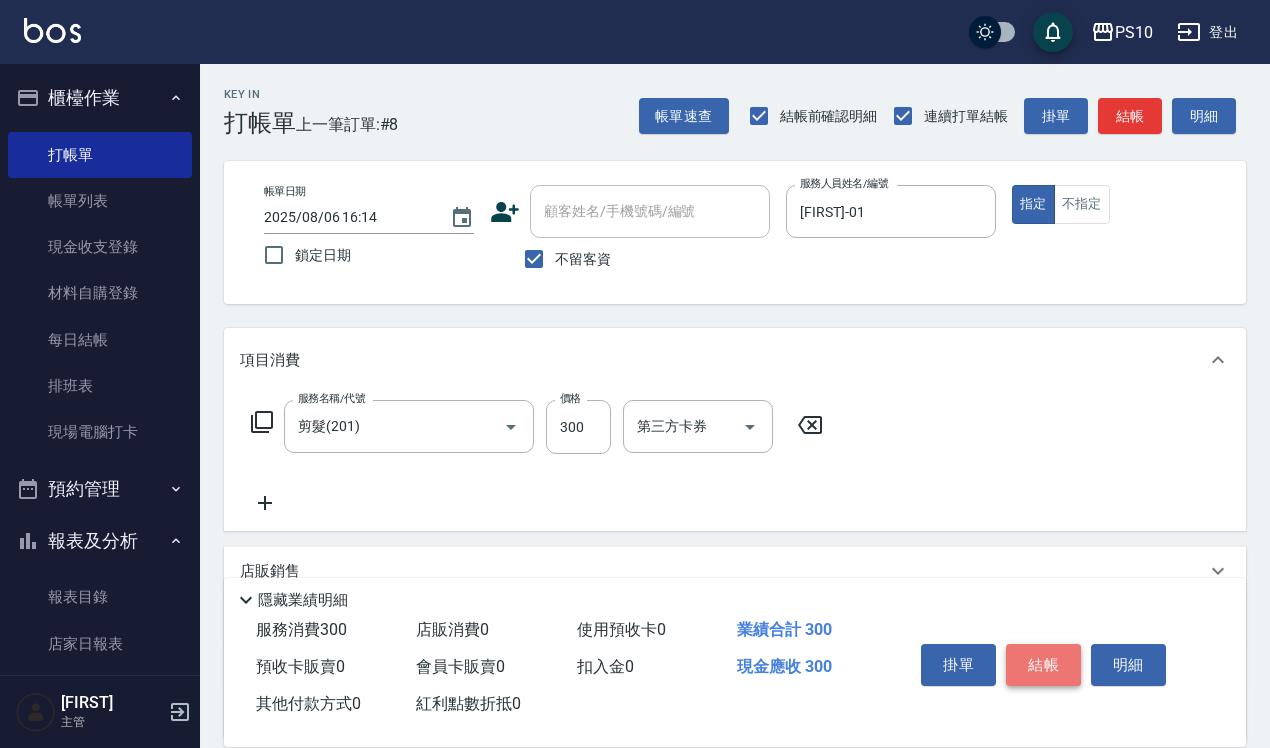 click on "結帳" at bounding box center [1043, 665] 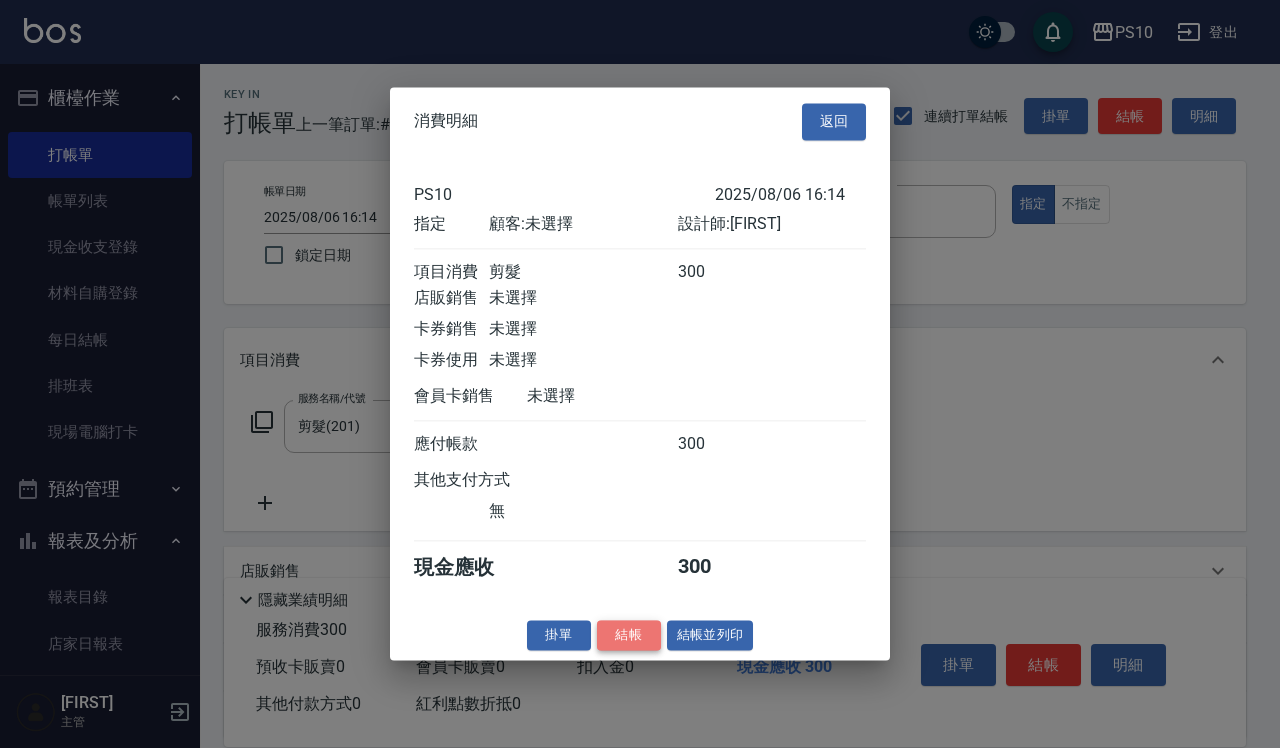 click on "結帳" at bounding box center [629, 635] 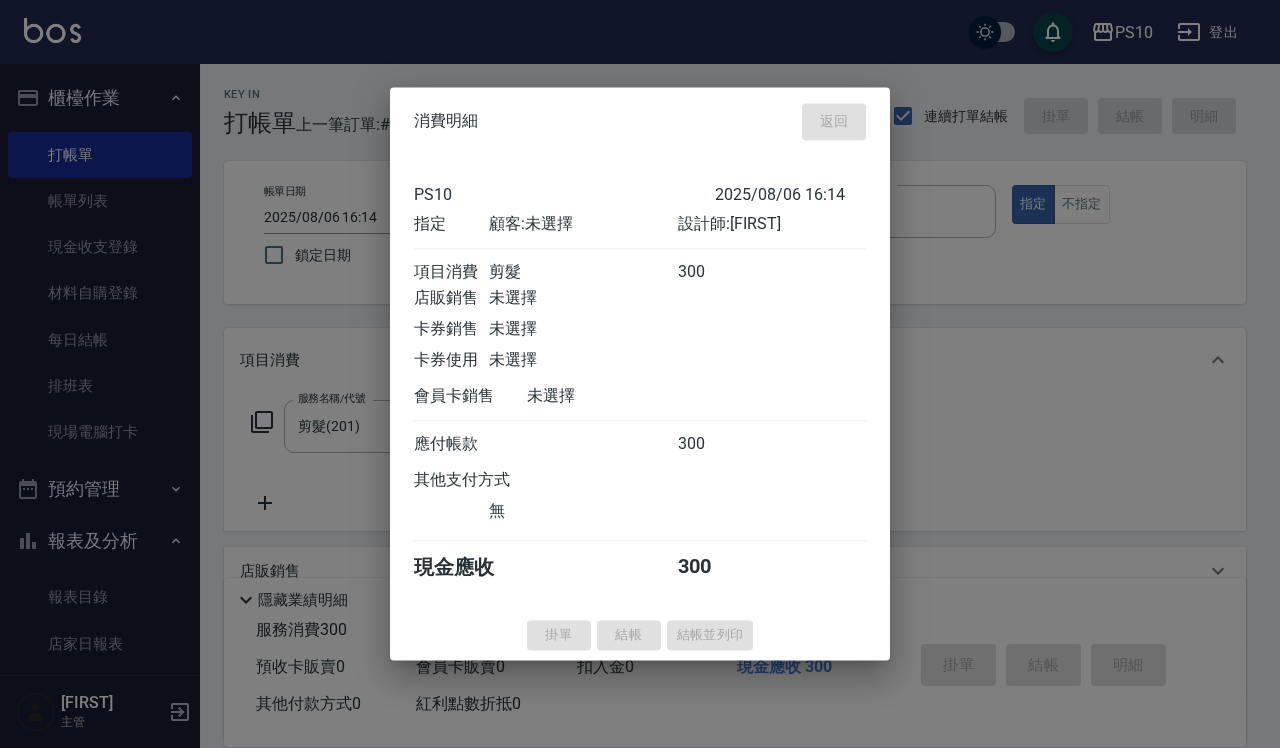 type 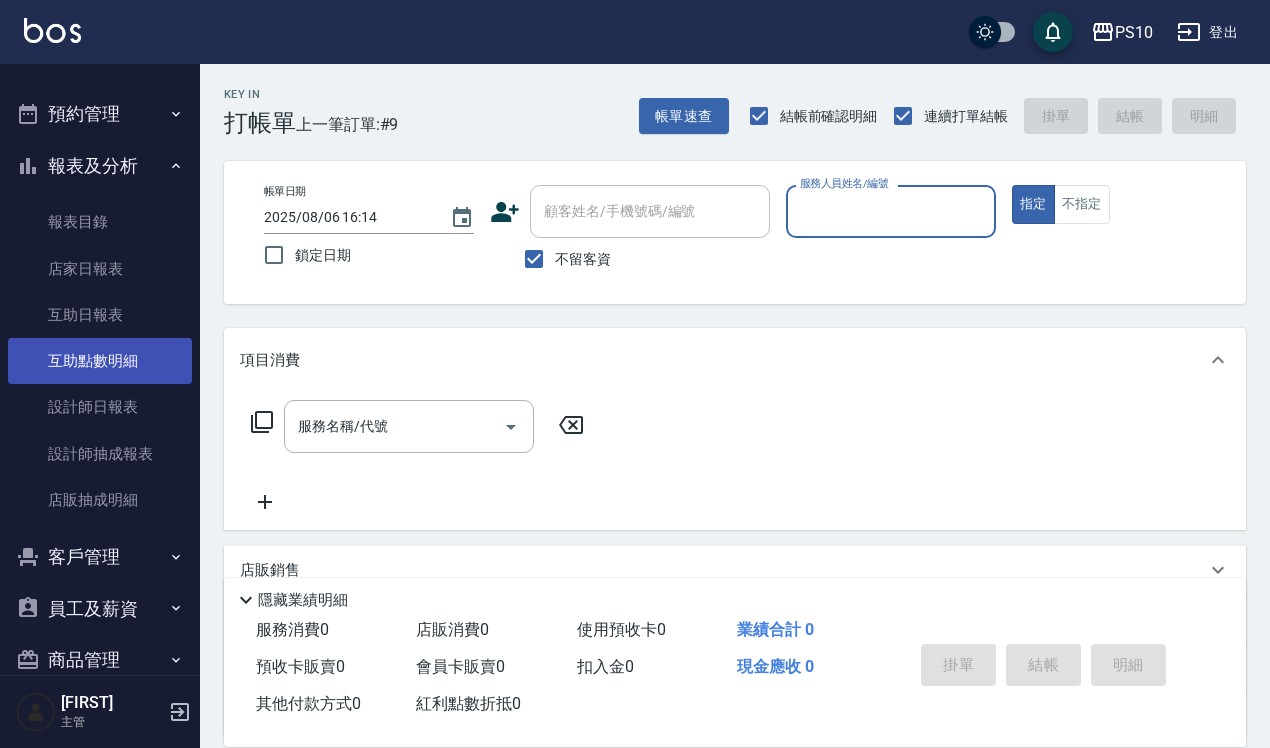 scroll, scrollTop: 0, scrollLeft: 0, axis: both 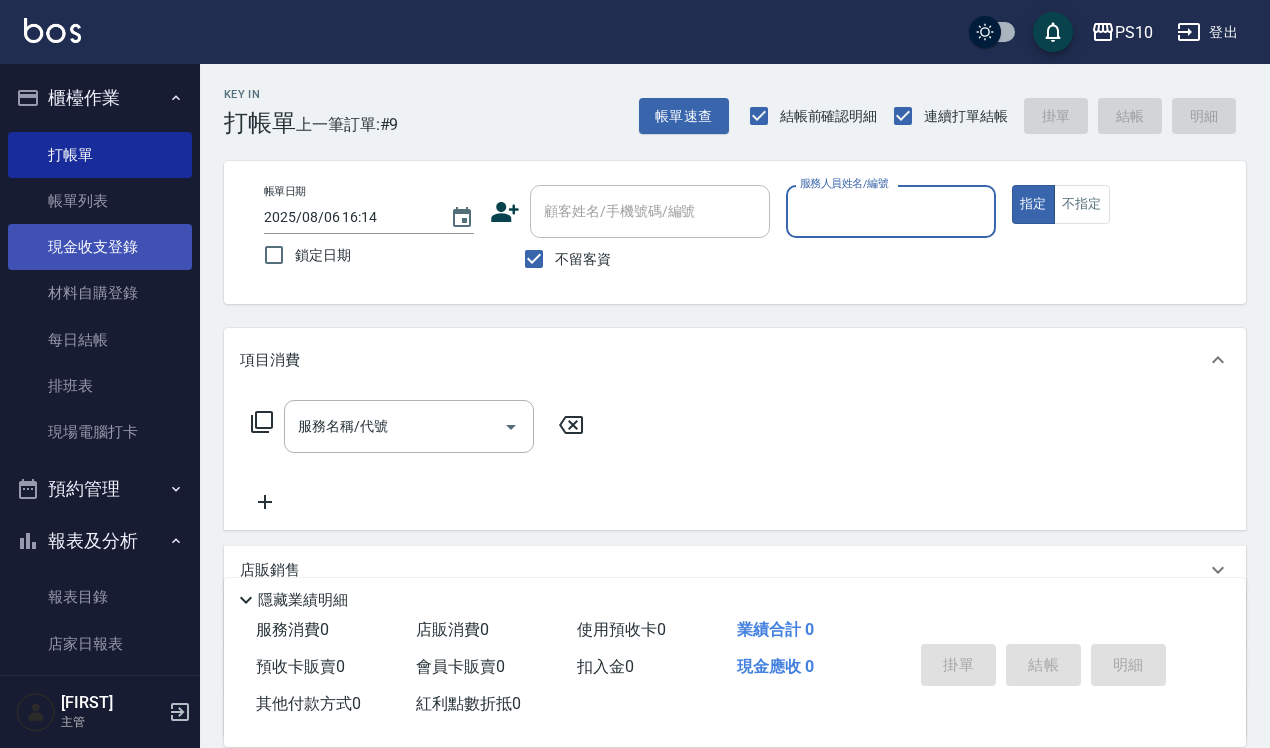 click on "現金收支登錄" at bounding box center [100, 247] 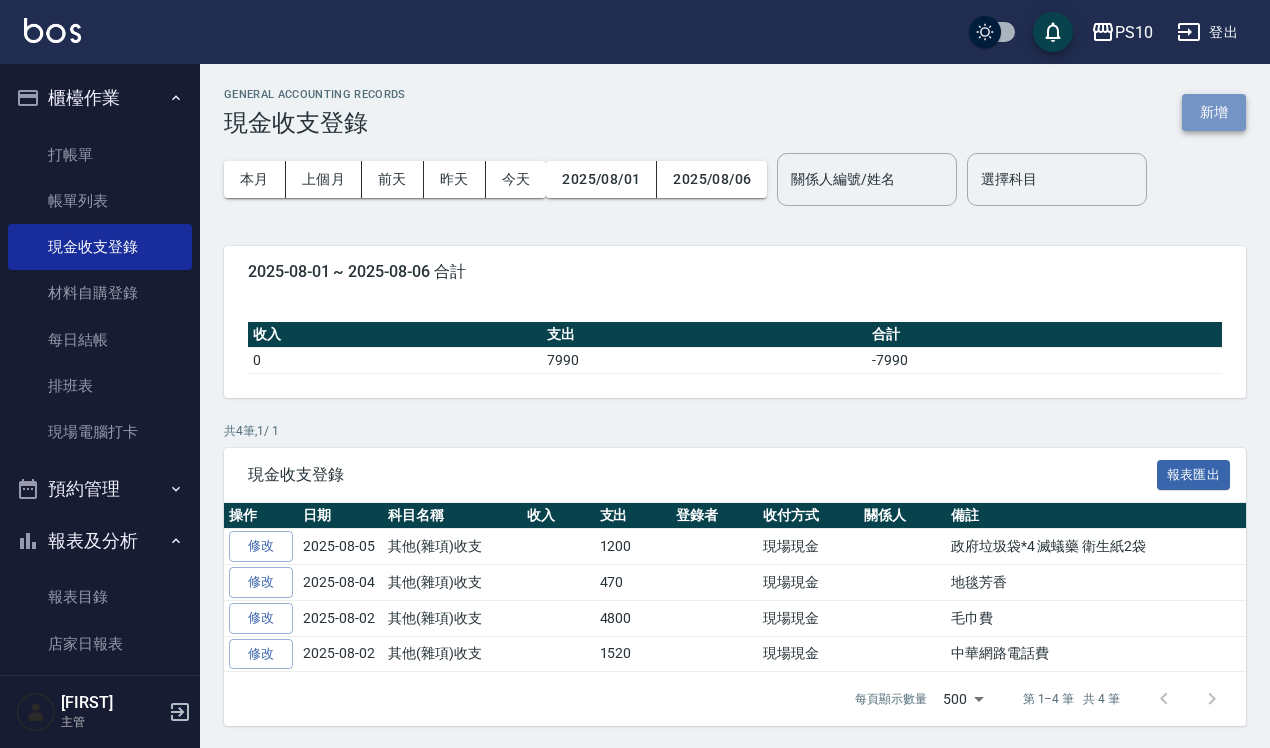 click on "新增" at bounding box center (1214, 112) 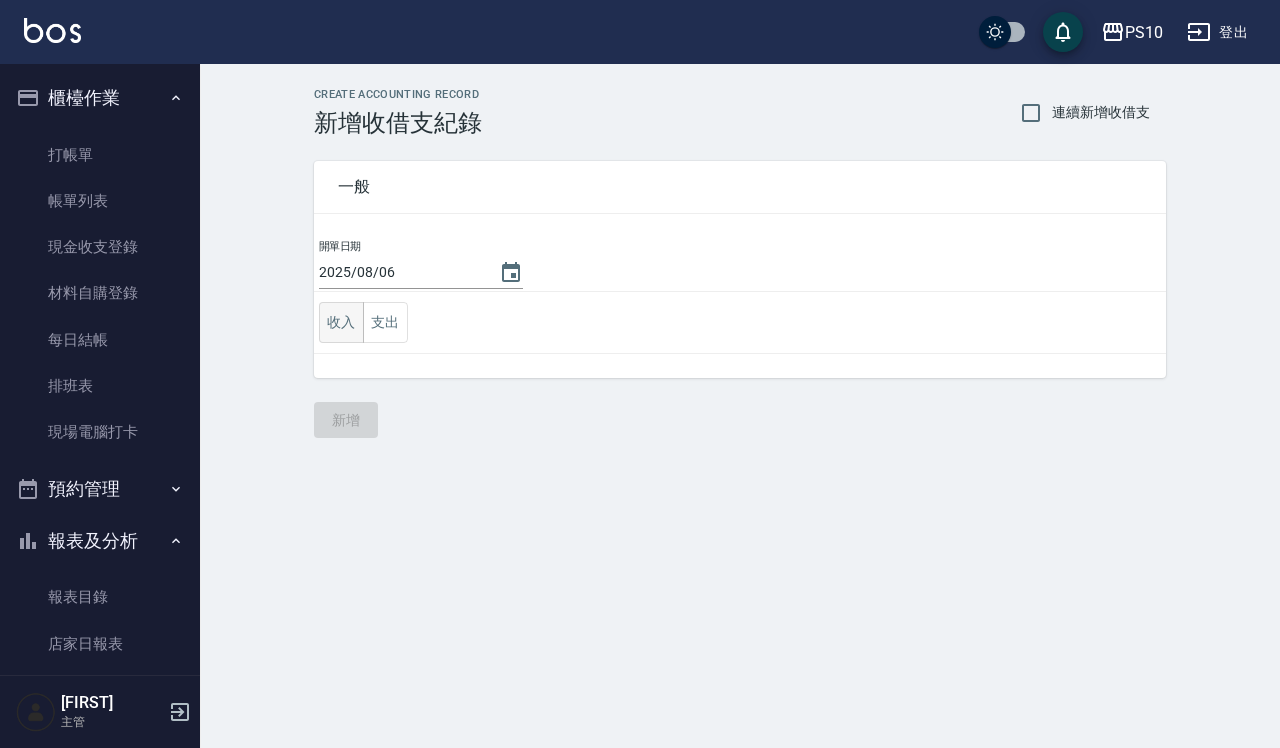 click on "收入" at bounding box center [341, 322] 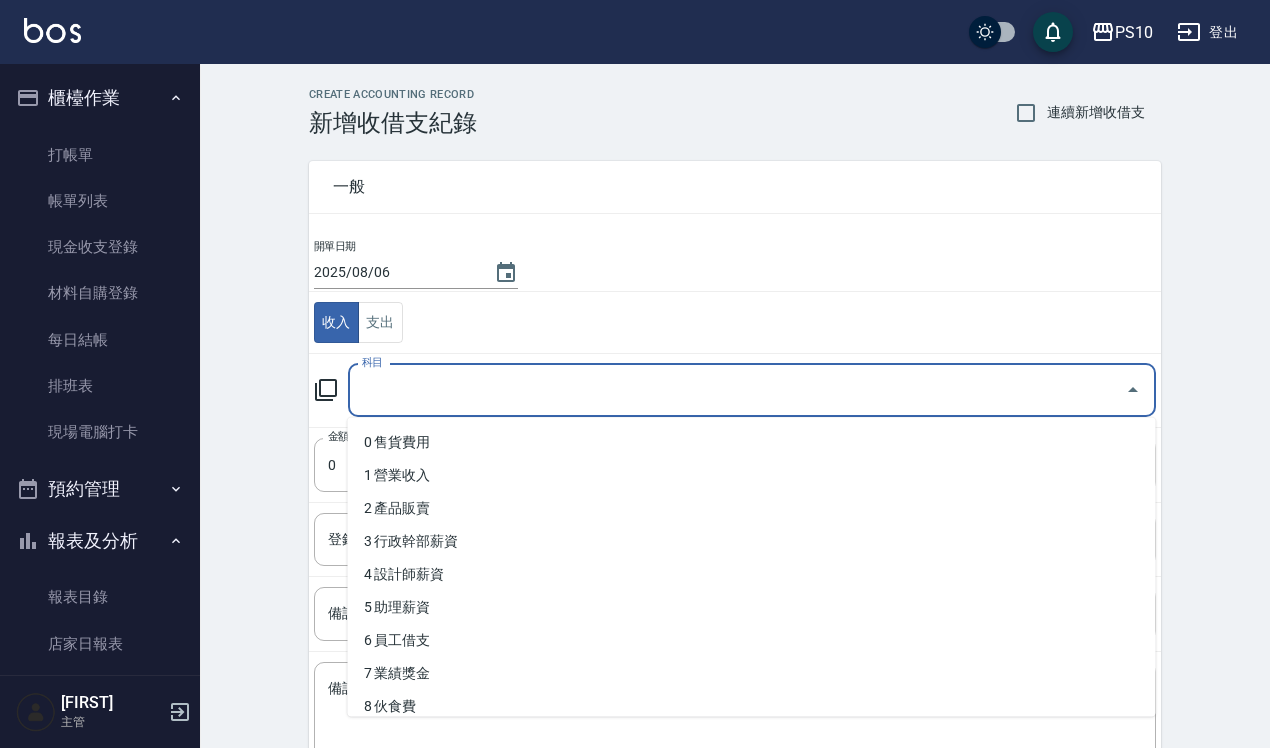 click on "科目" at bounding box center [737, 390] 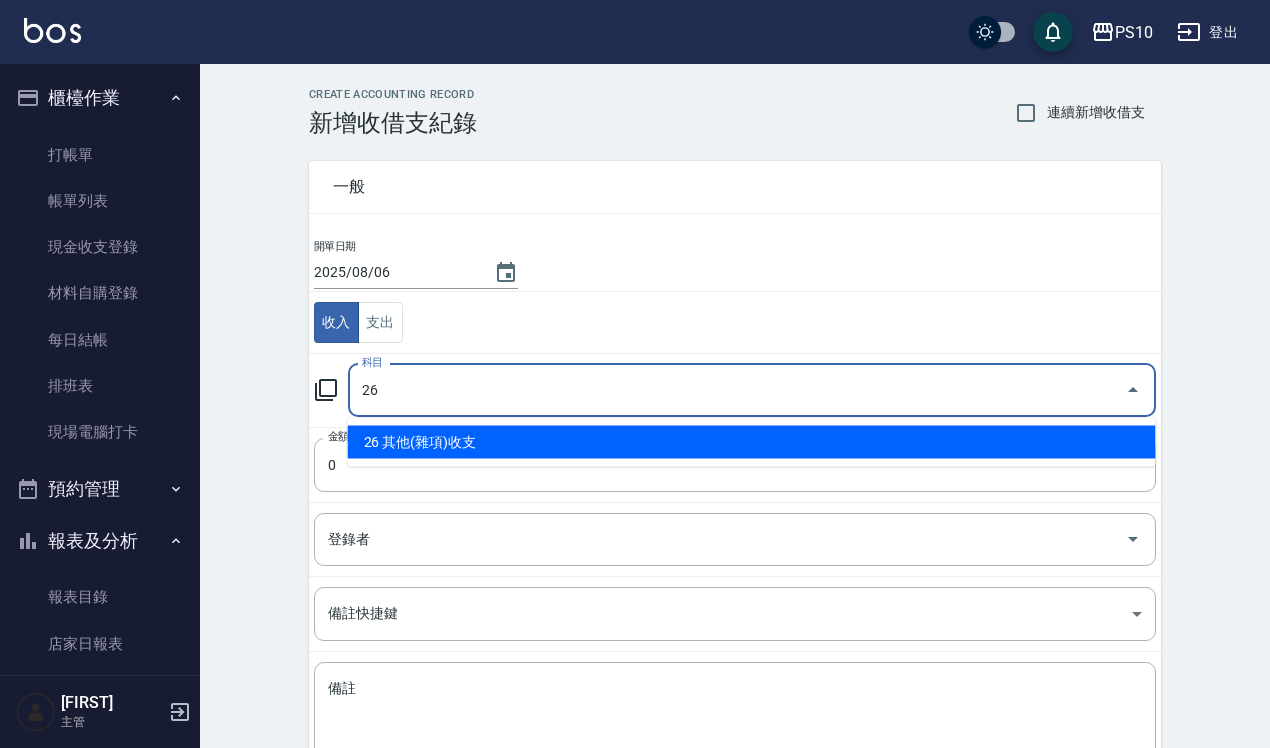 click on "26 其他(雜項)收支" at bounding box center [752, 442] 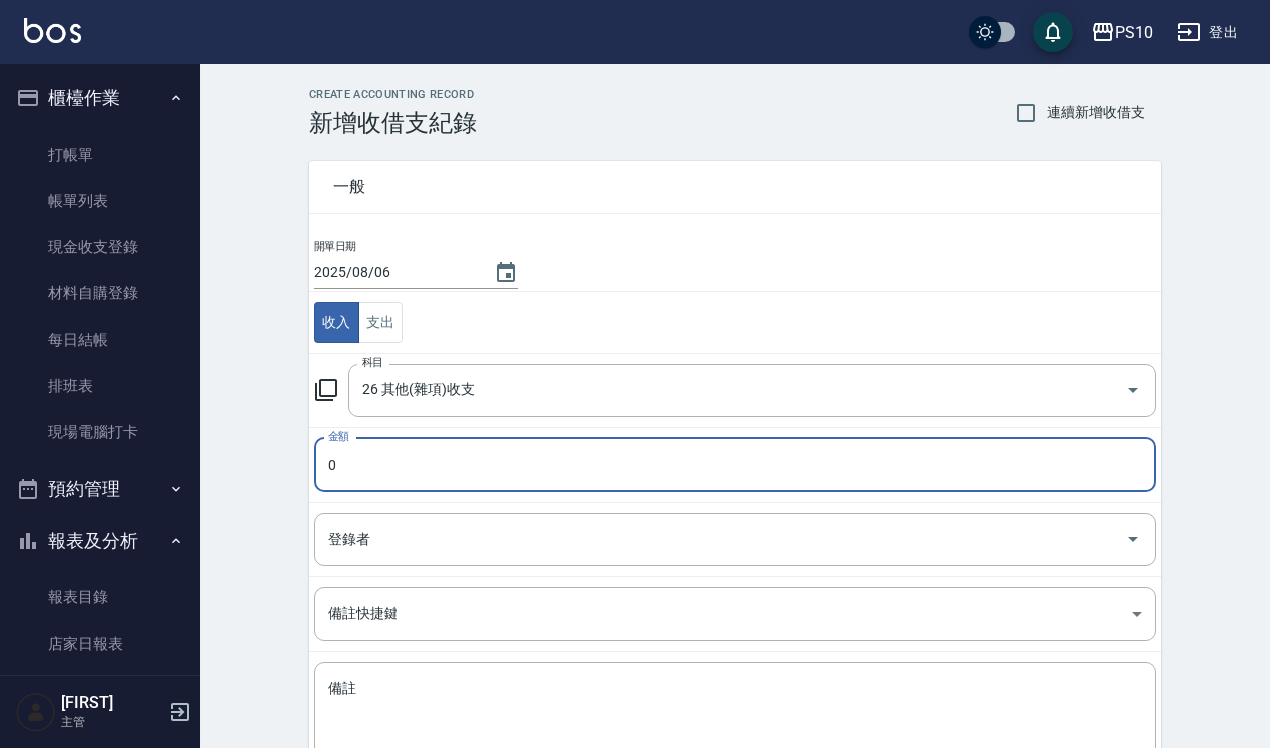 click on "0" at bounding box center (735, 465) 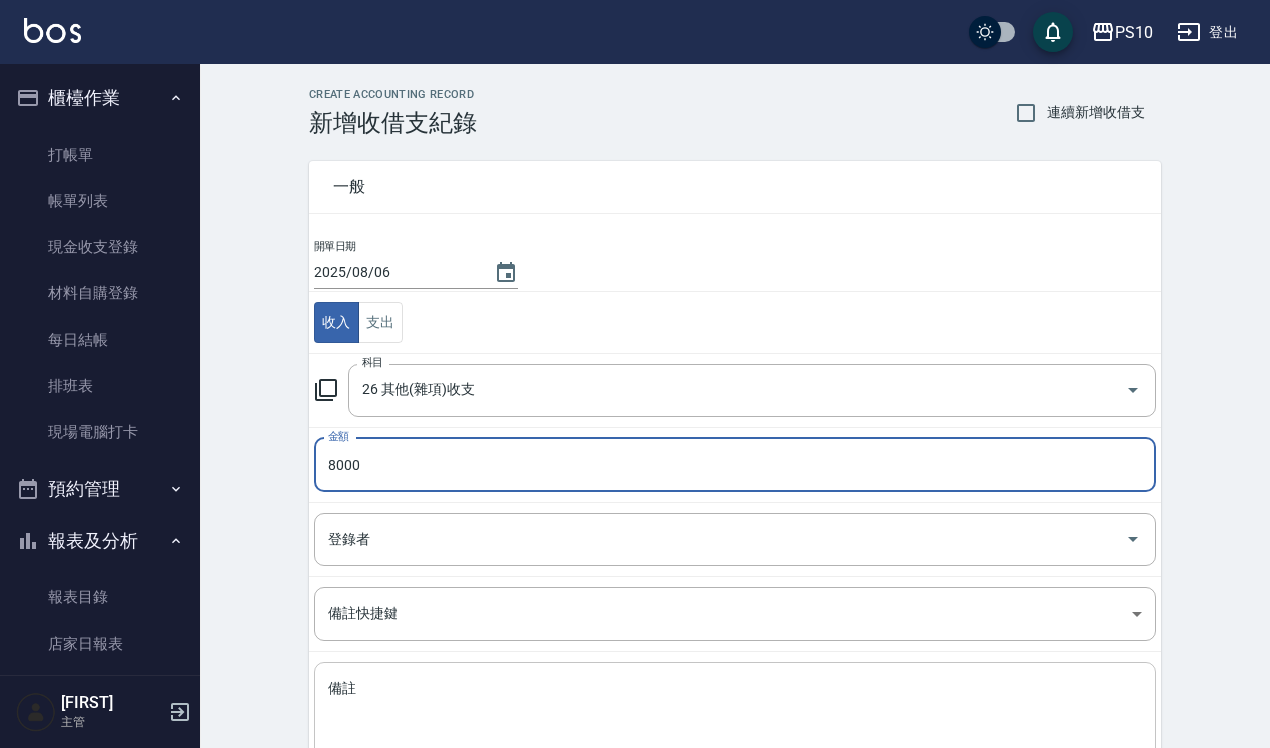 type on "8000" 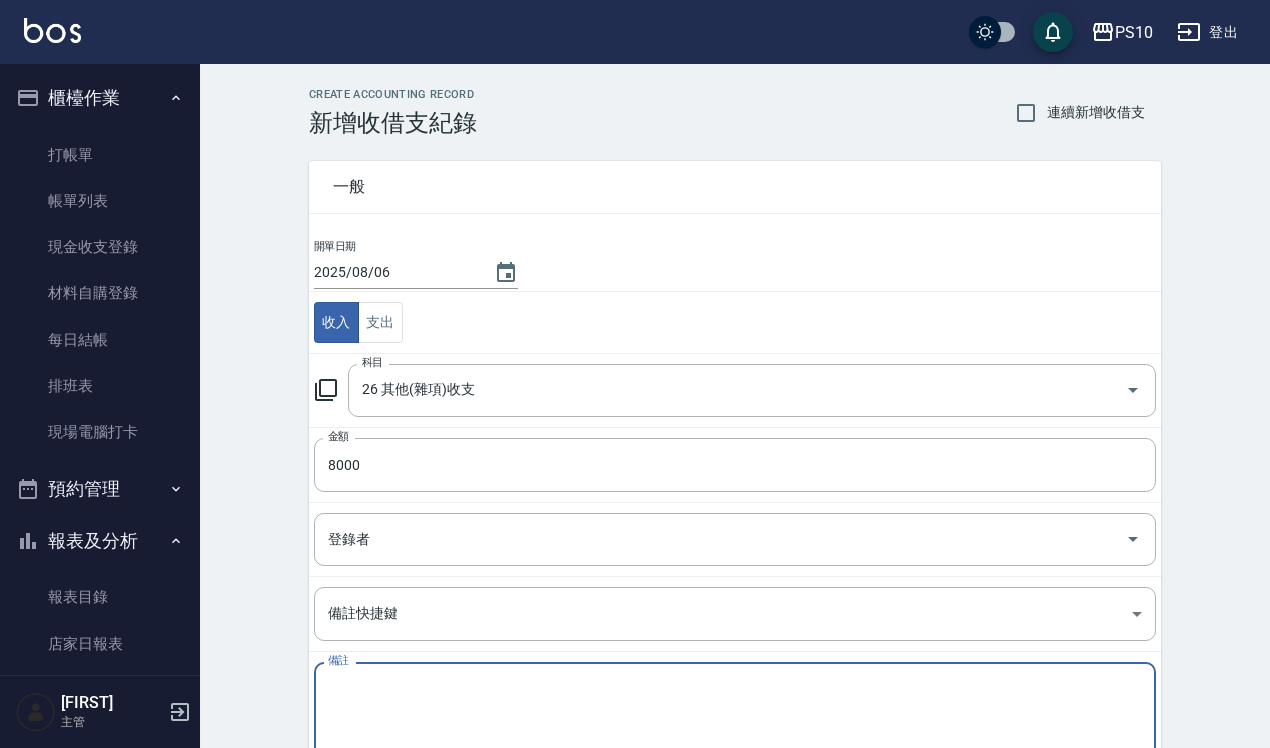 click on "備註" at bounding box center [735, 713] 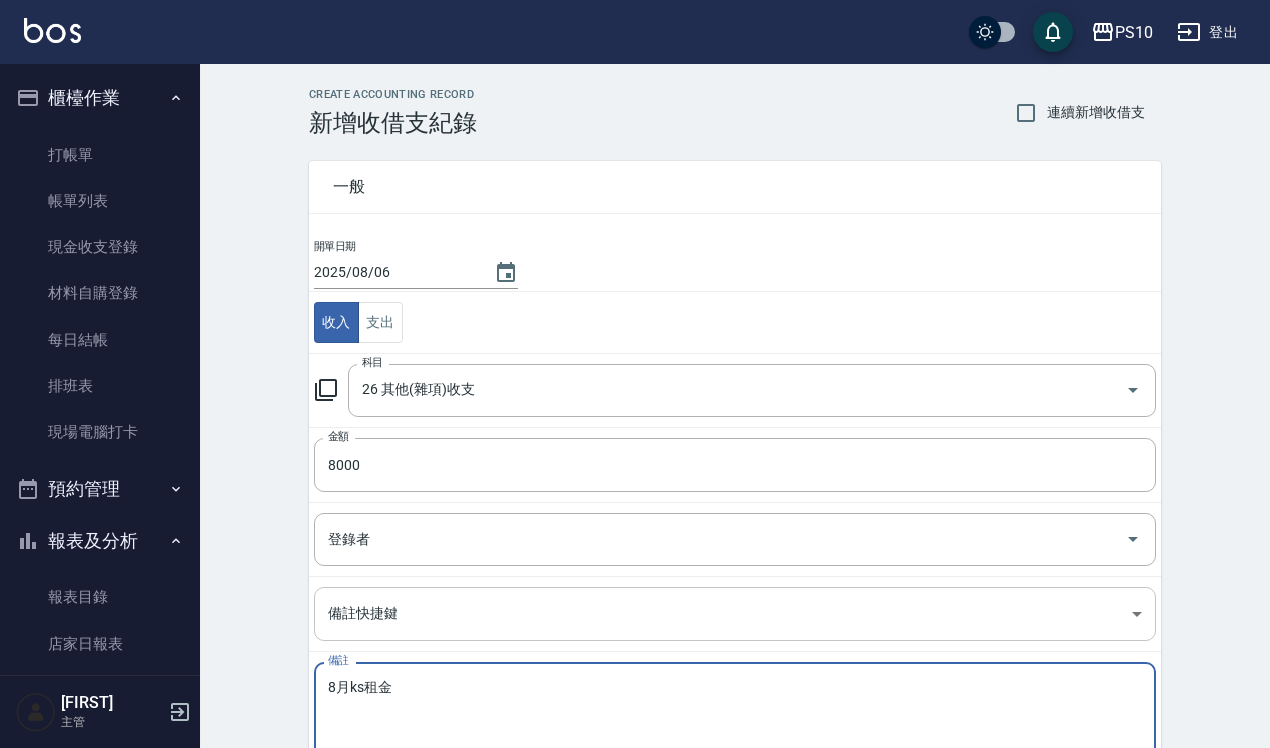 scroll, scrollTop: 136, scrollLeft: 0, axis: vertical 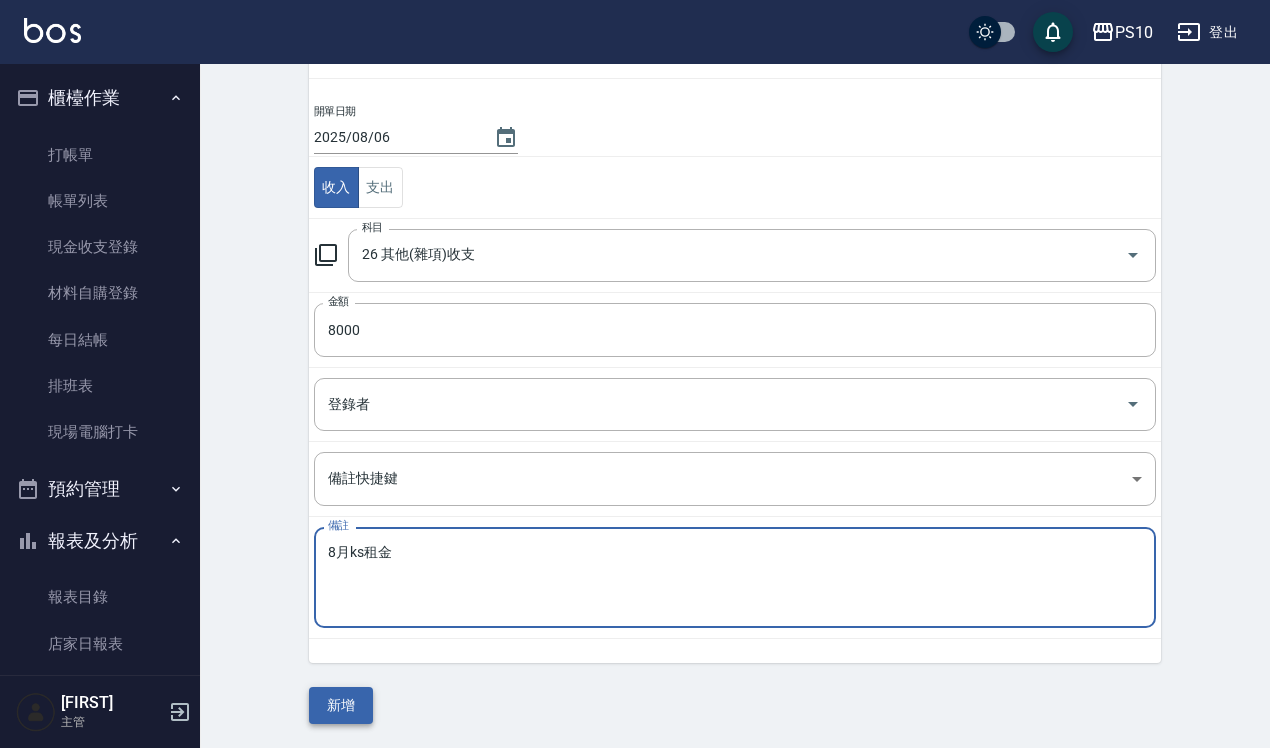 type on "8月ks租金" 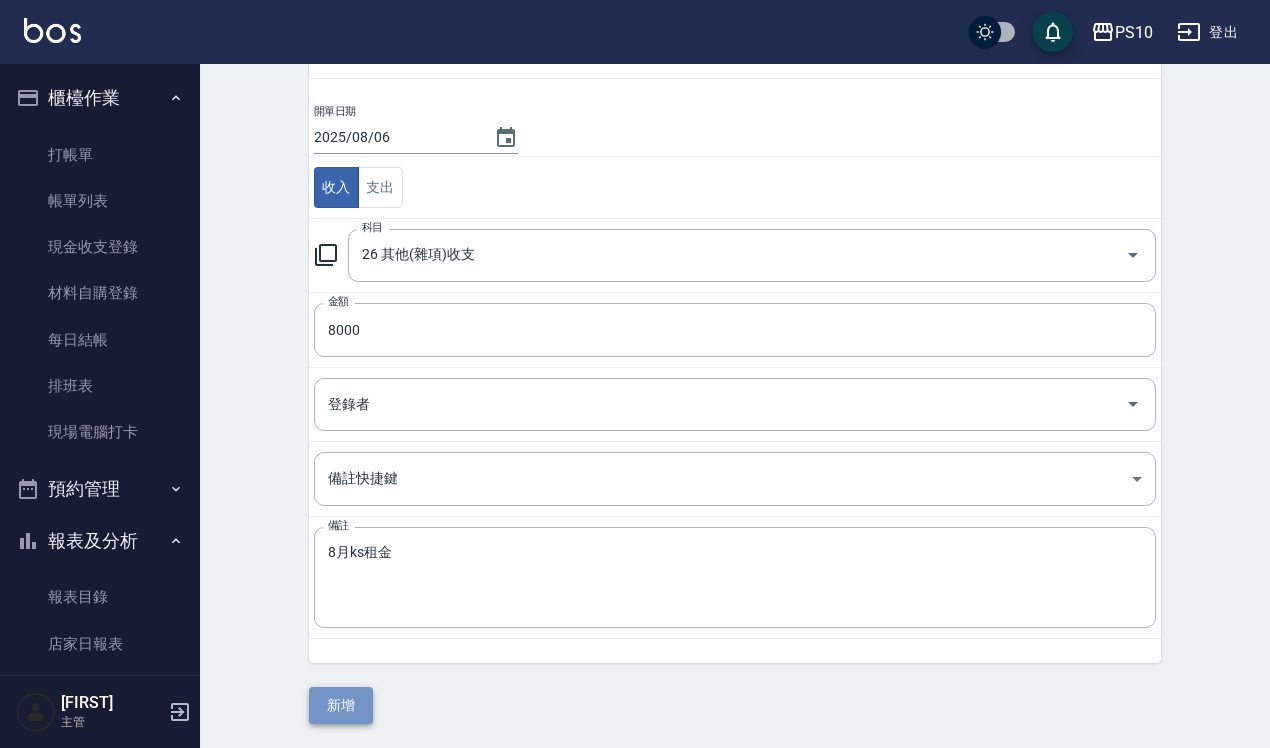 click on "新增" at bounding box center [341, 705] 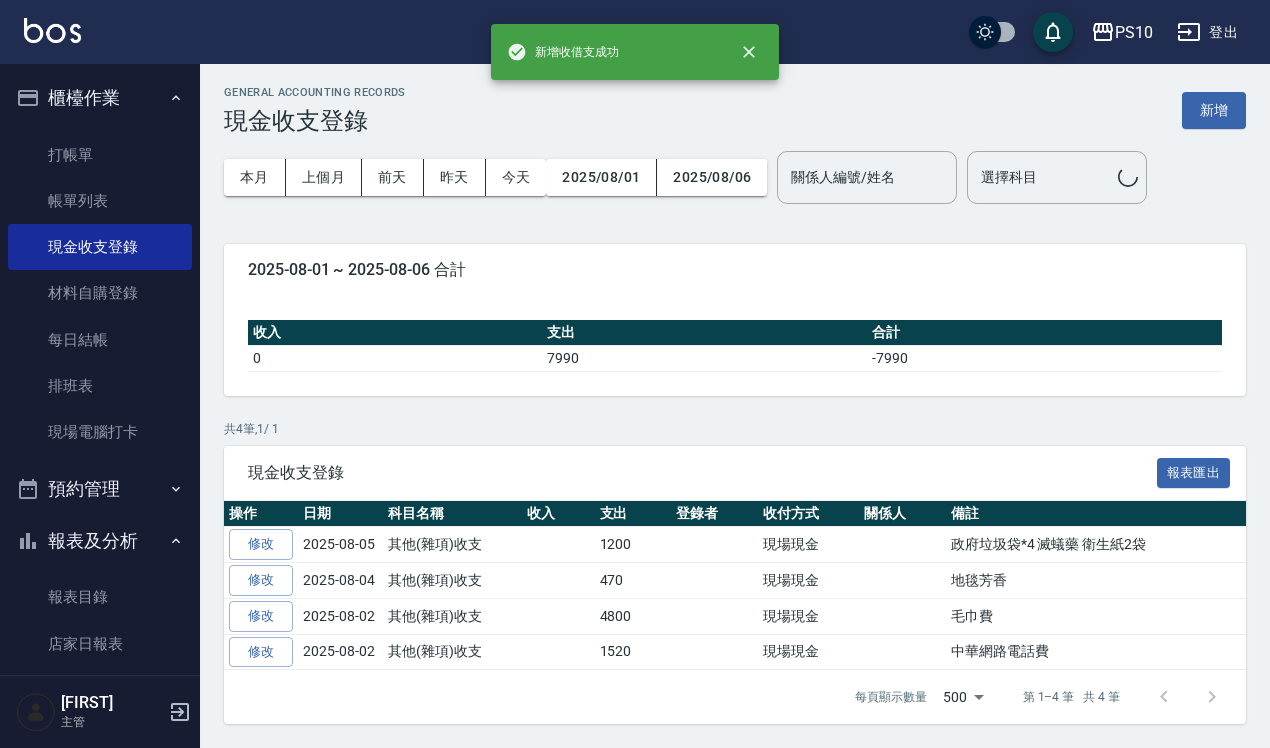 scroll, scrollTop: 0, scrollLeft: 0, axis: both 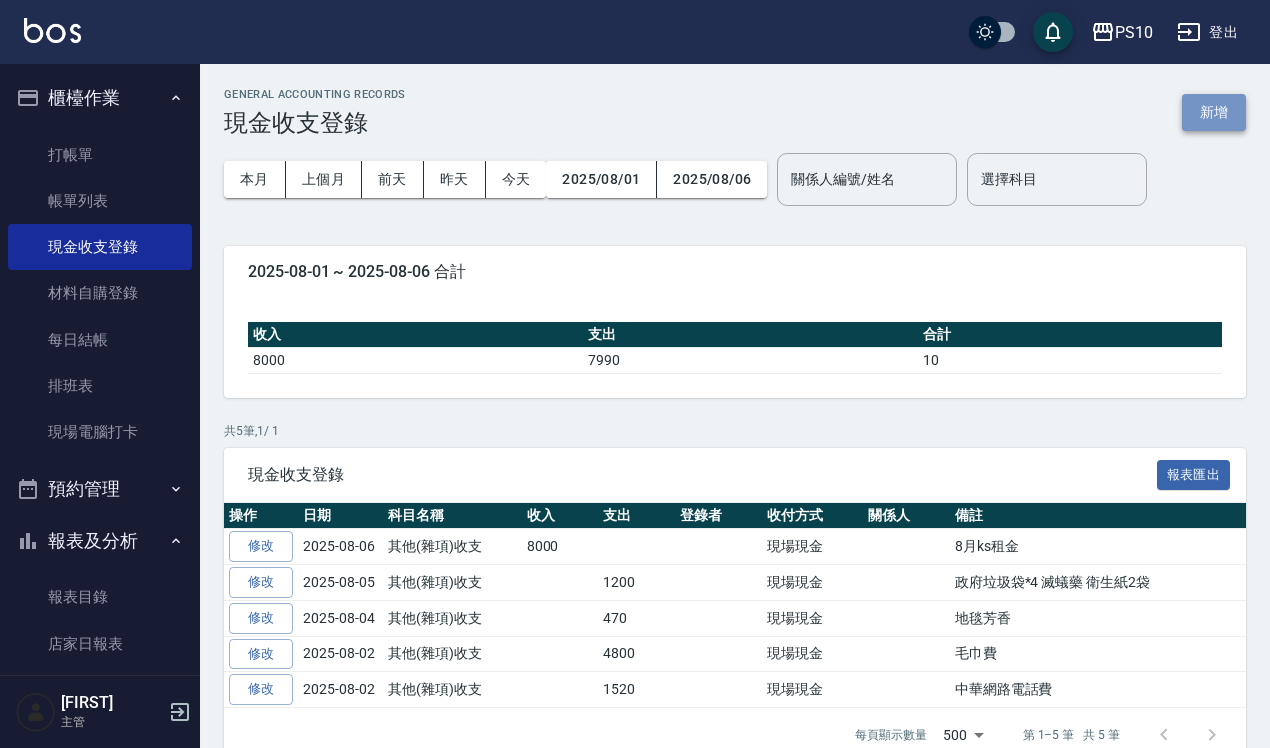click on "新增" at bounding box center (1214, 112) 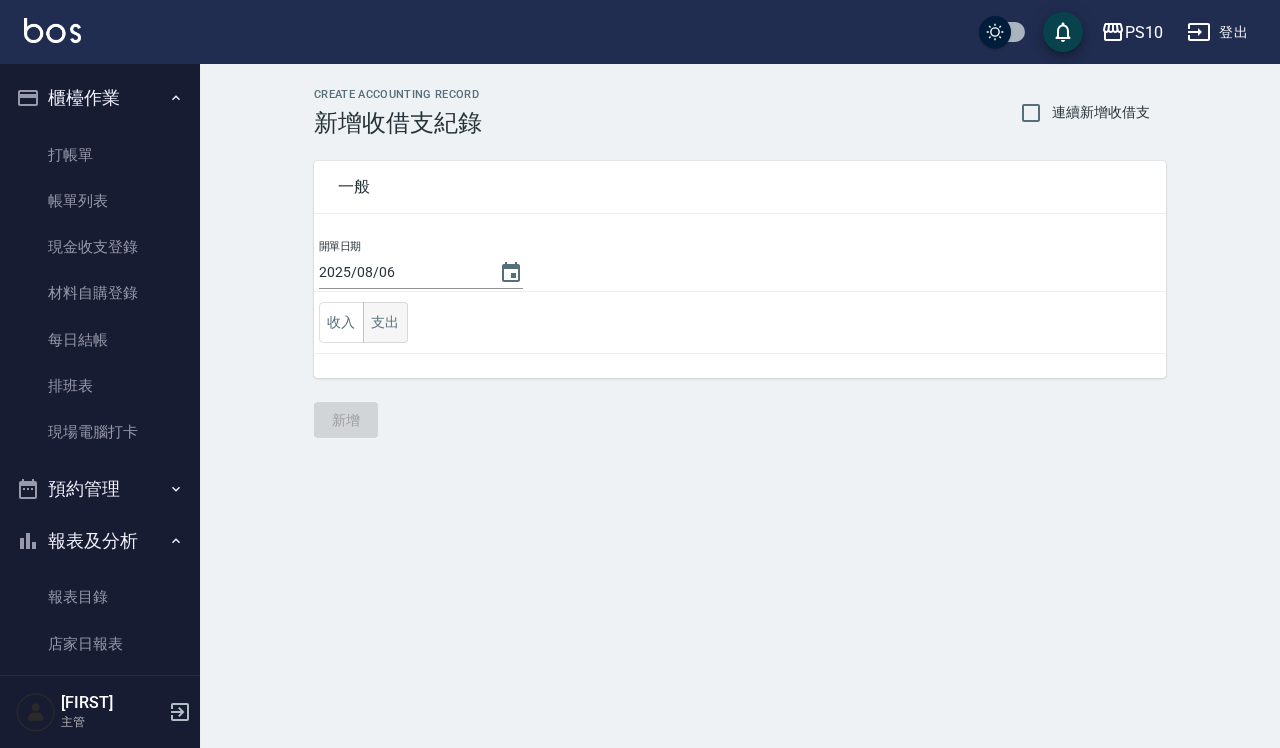 click on "支出" at bounding box center (385, 322) 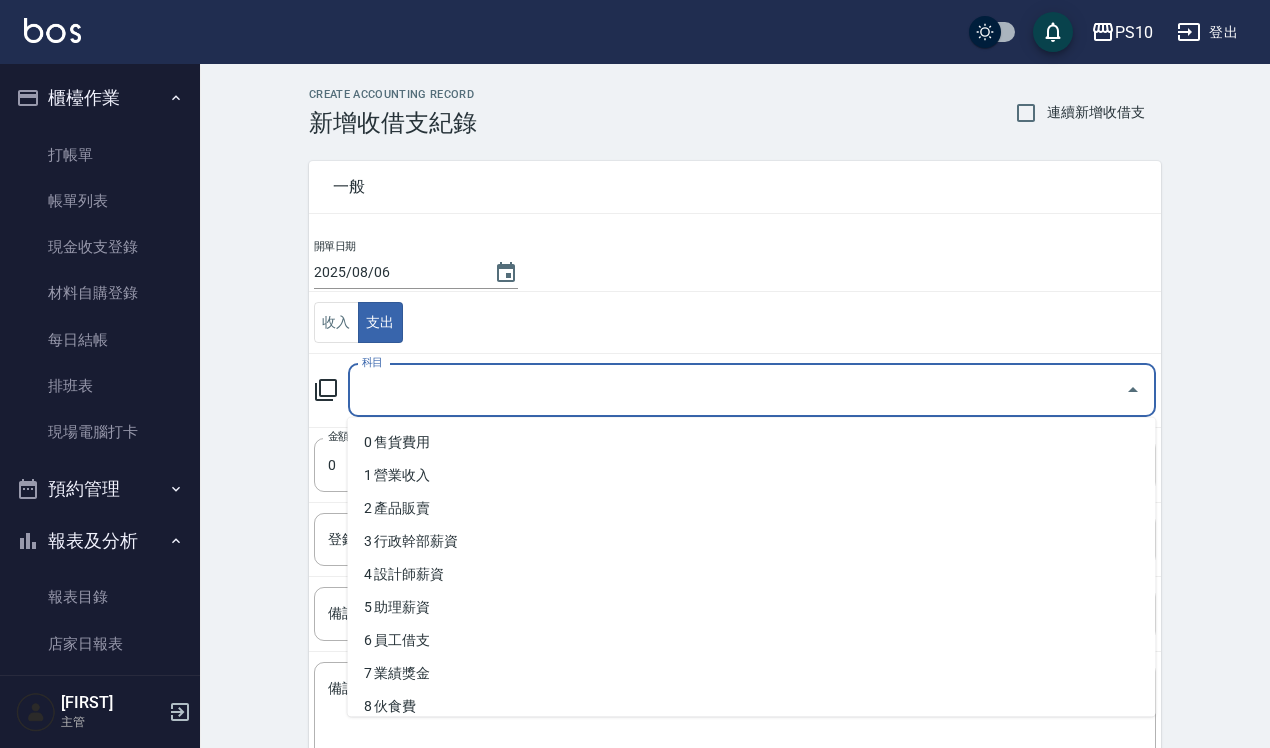 click on "科目" at bounding box center (737, 390) 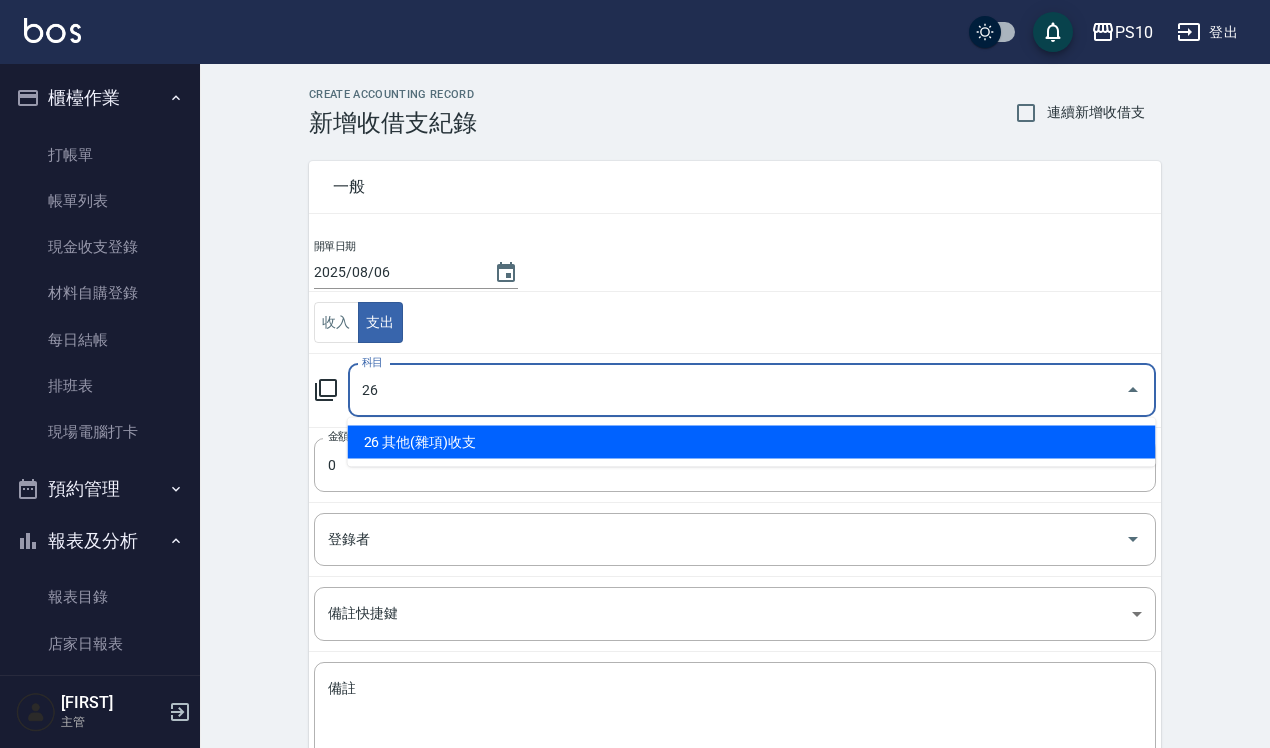 click on "26 其他(雜項)收支" at bounding box center [752, 442] 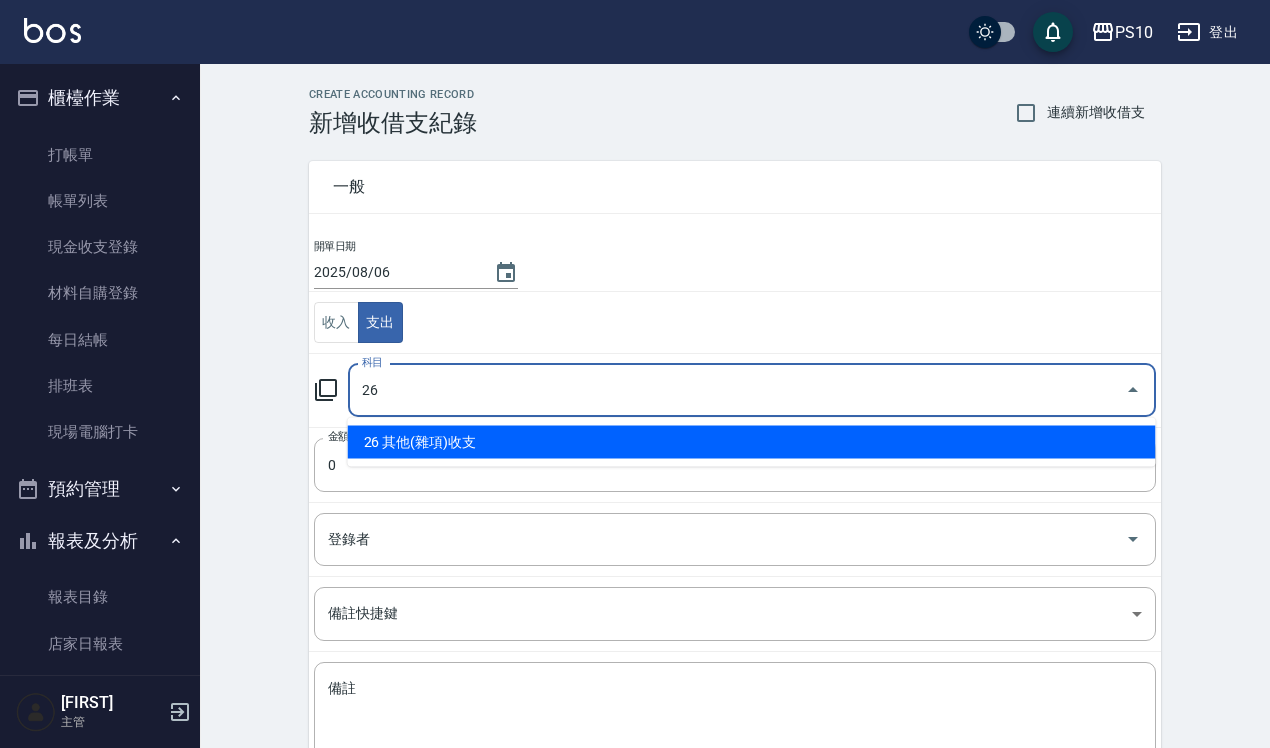 type on "26 其他(雜項)收支" 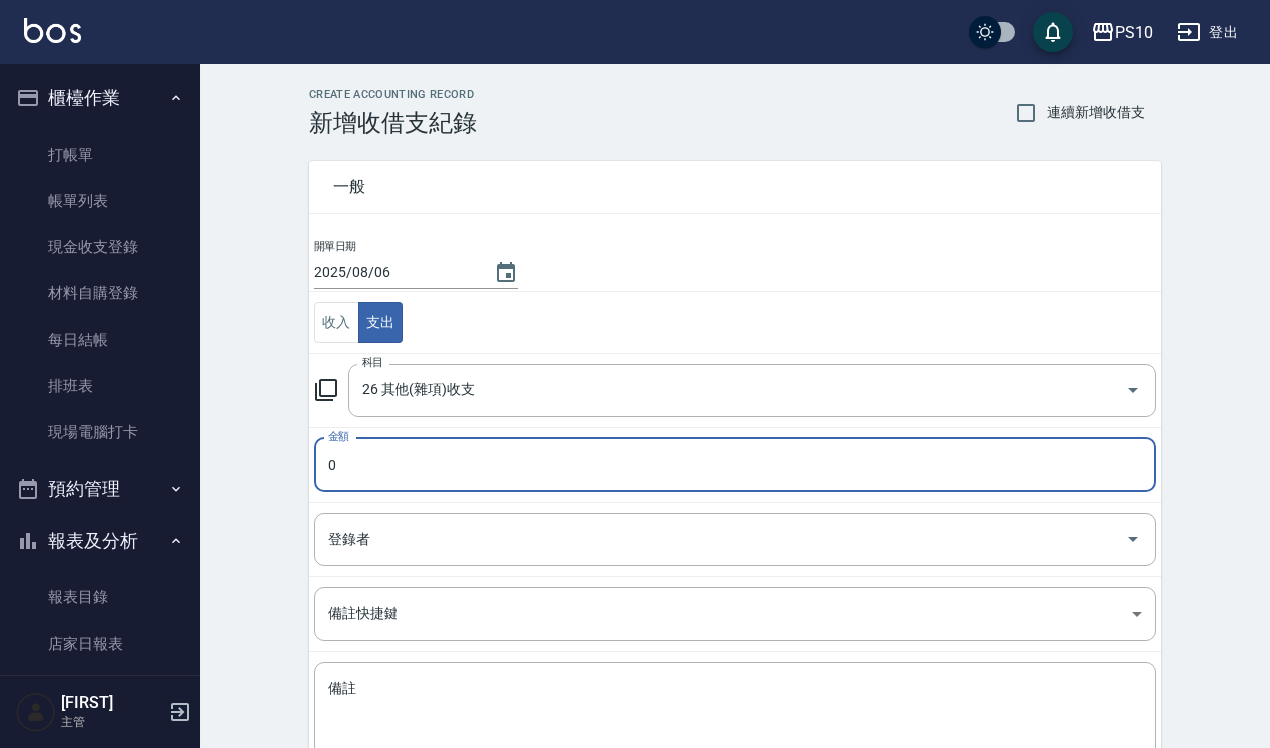 click on "0" at bounding box center [735, 465] 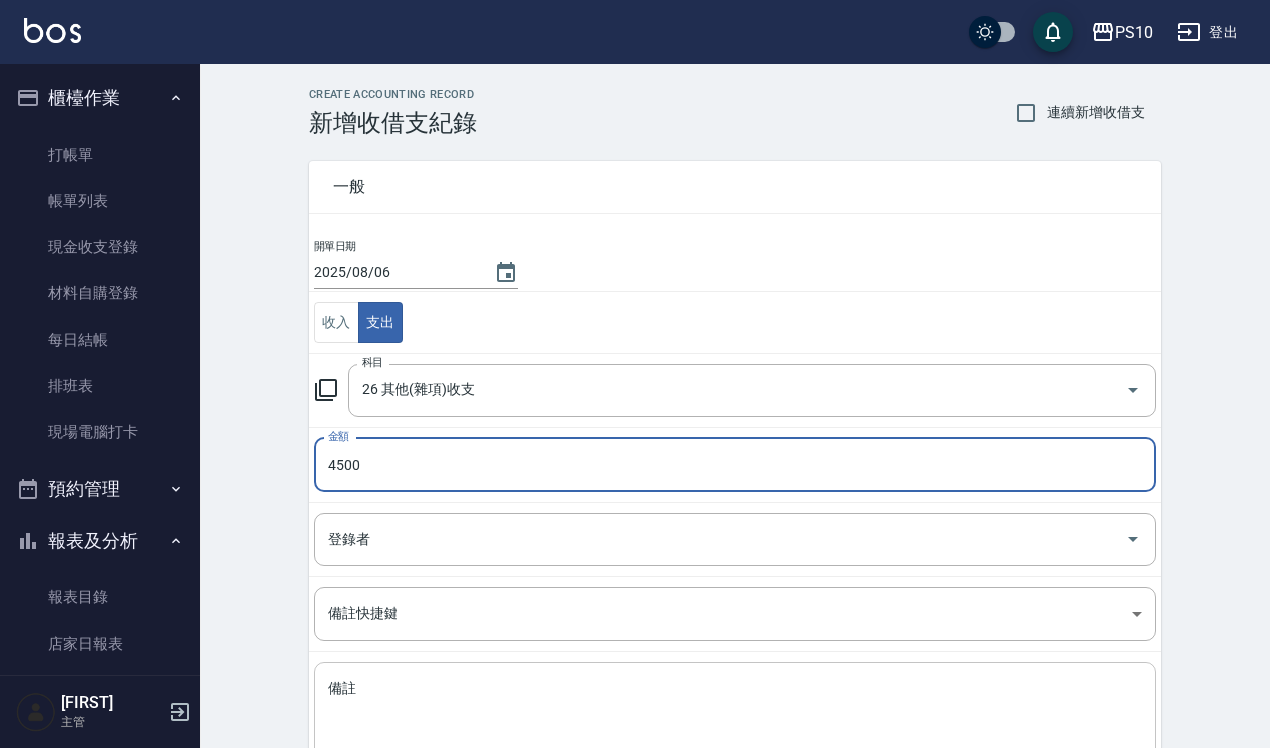type on "4500" 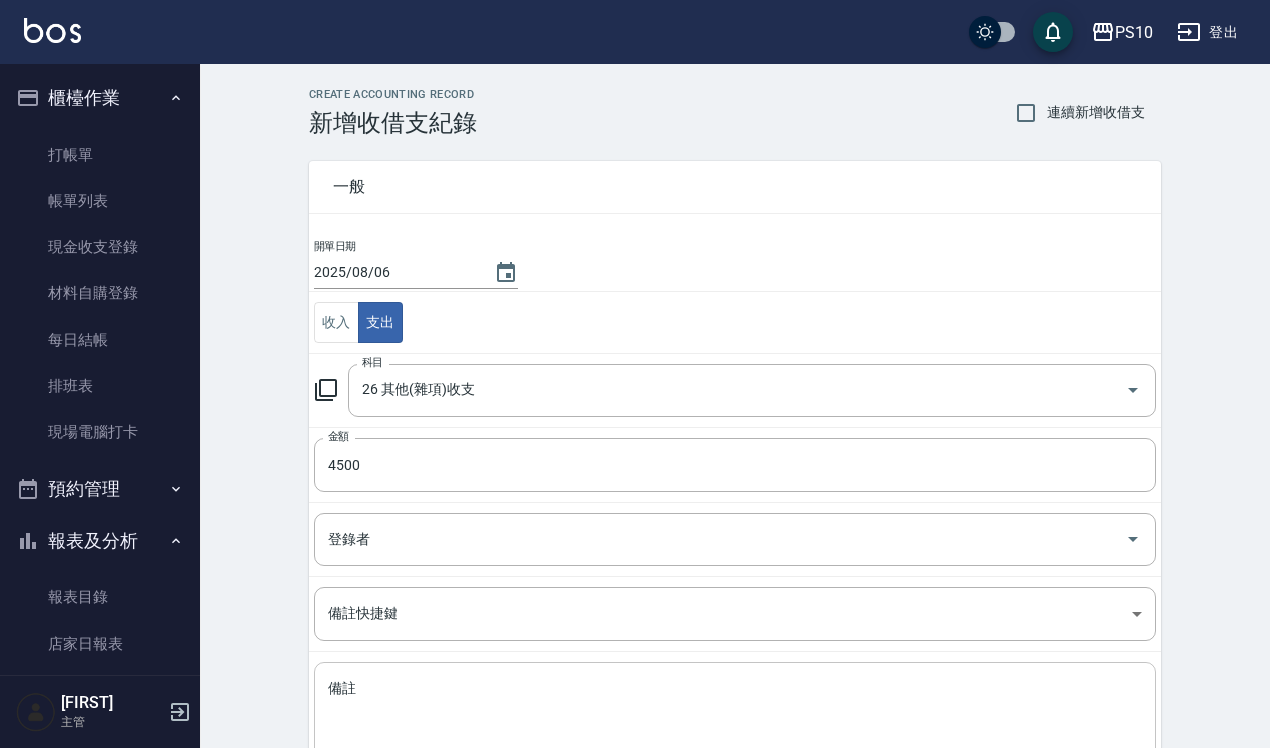 click on "備註" at bounding box center (735, 713) 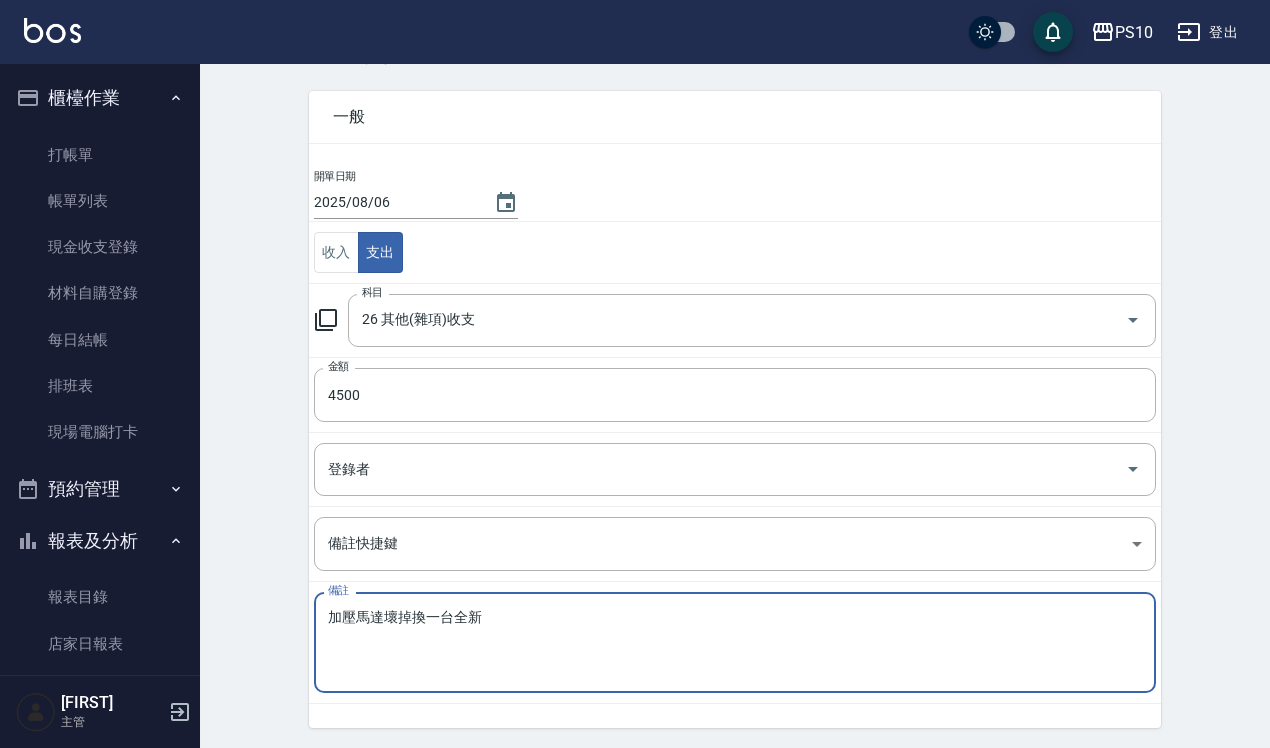 scroll, scrollTop: 136, scrollLeft: 0, axis: vertical 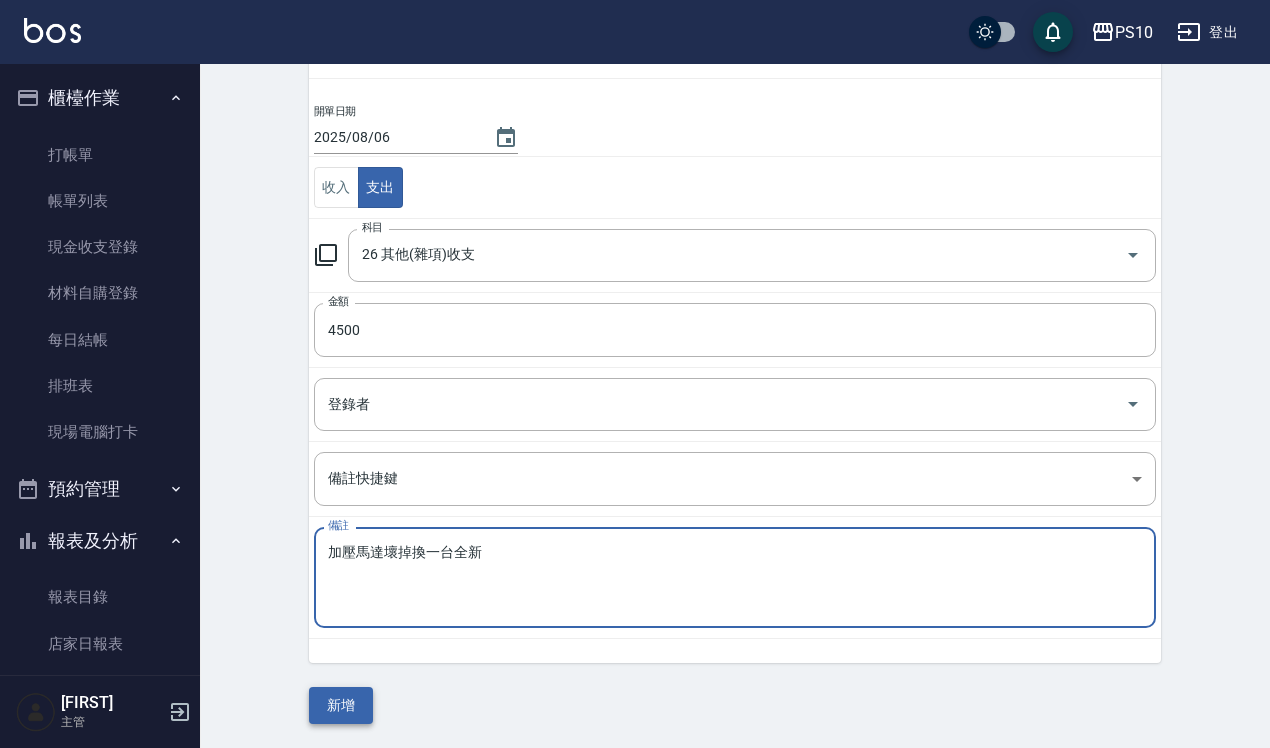 type on "加壓馬達壞掉換一台全新" 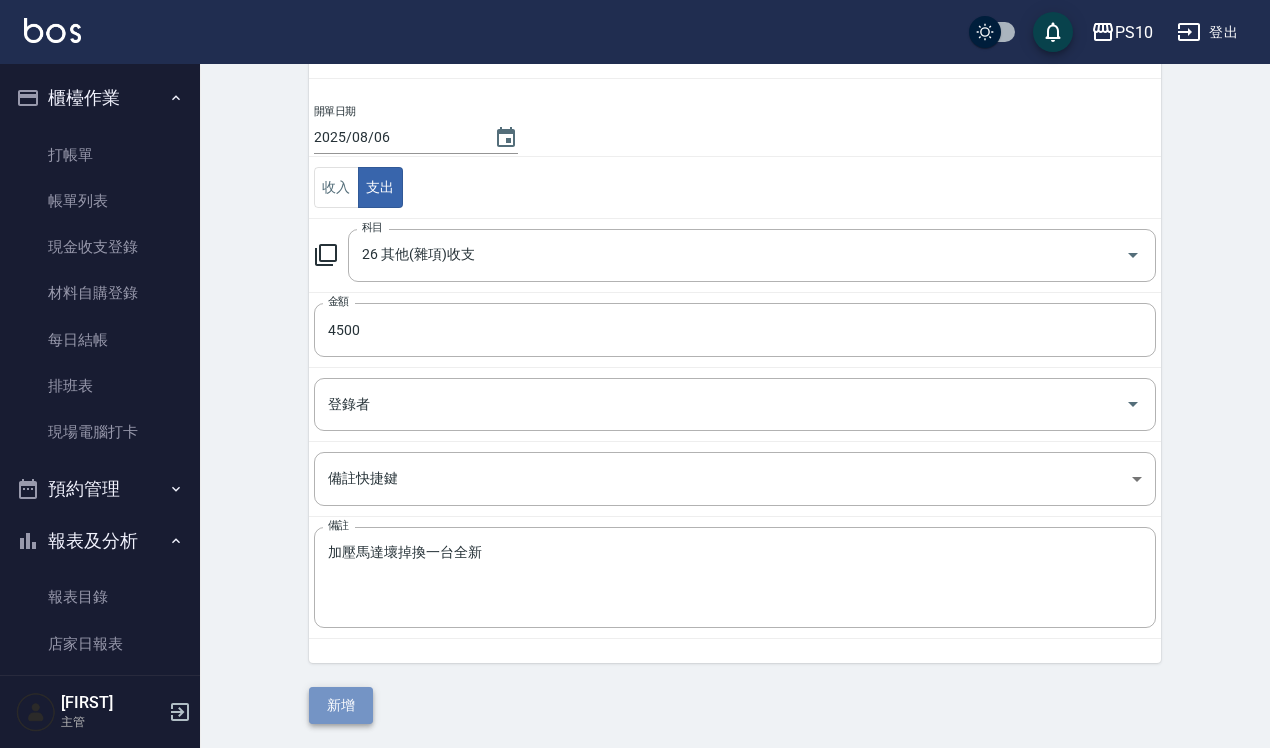 click on "新增" at bounding box center (341, 705) 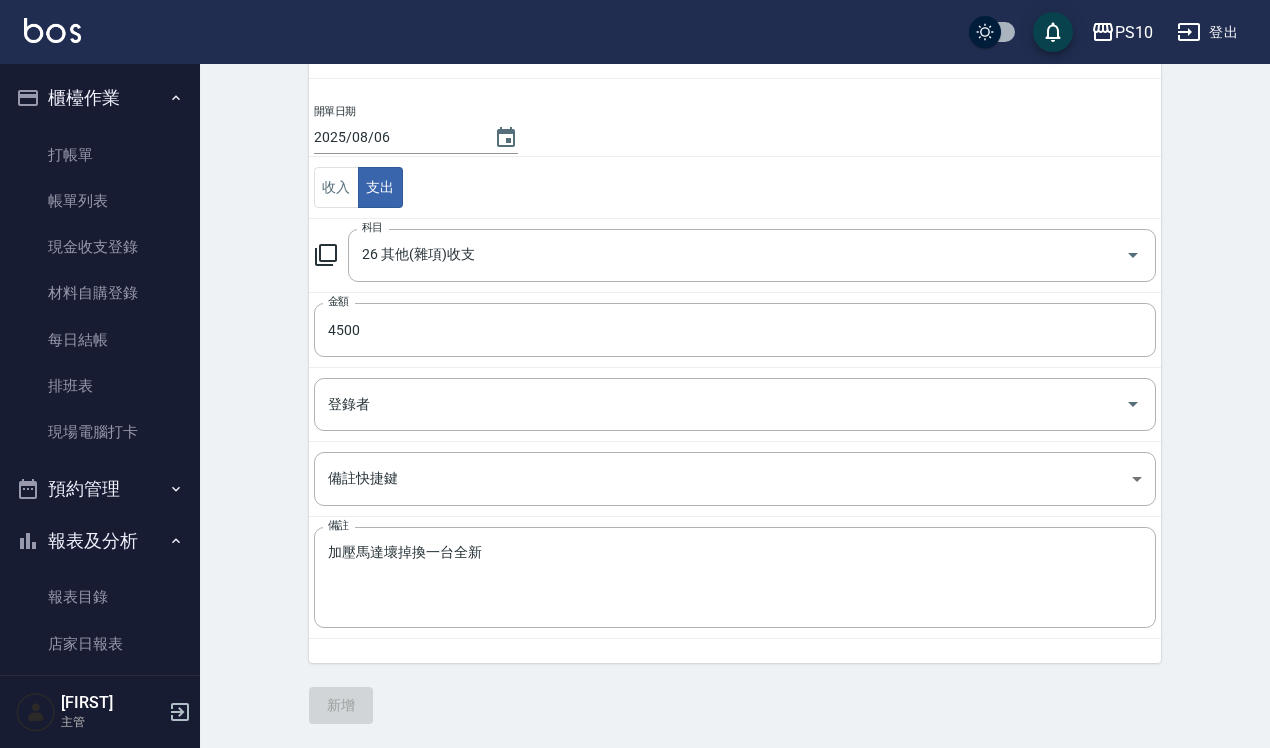 scroll, scrollTop: 0, scrollLeft: 0, axis: both 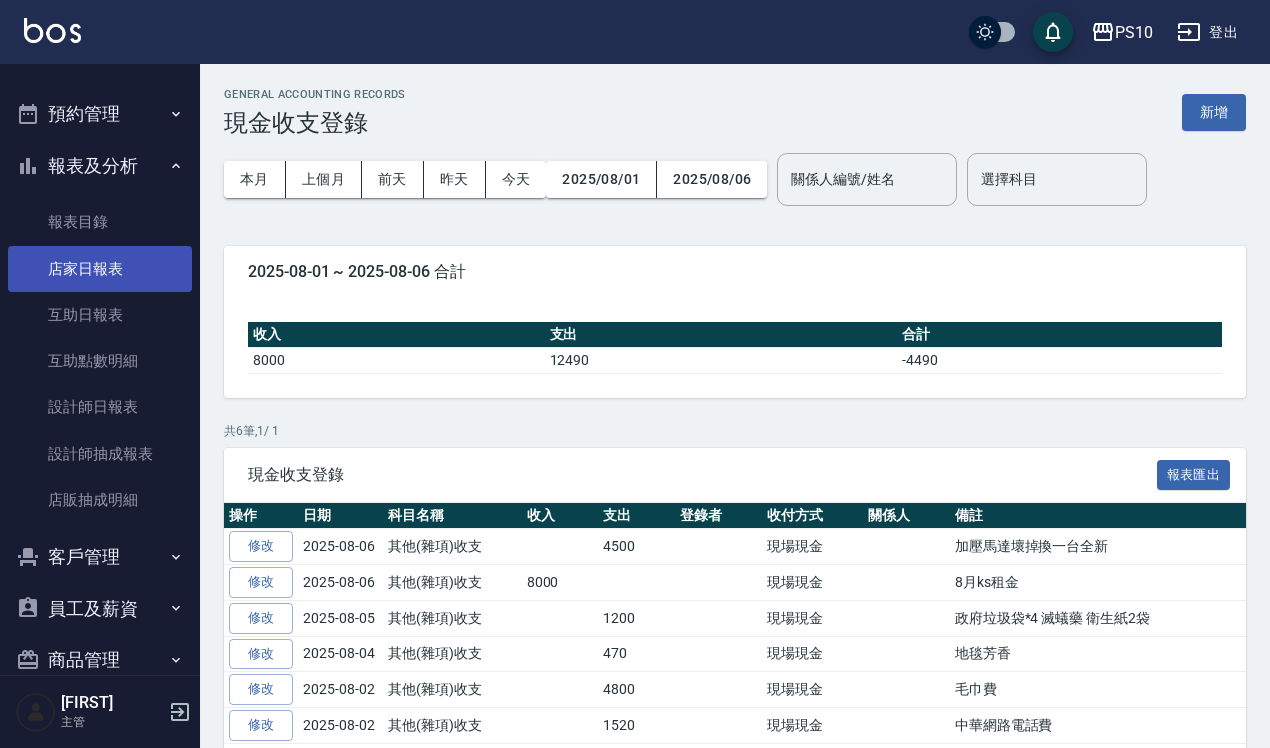 click on "店家日報表" at bounding box center (100, 269) 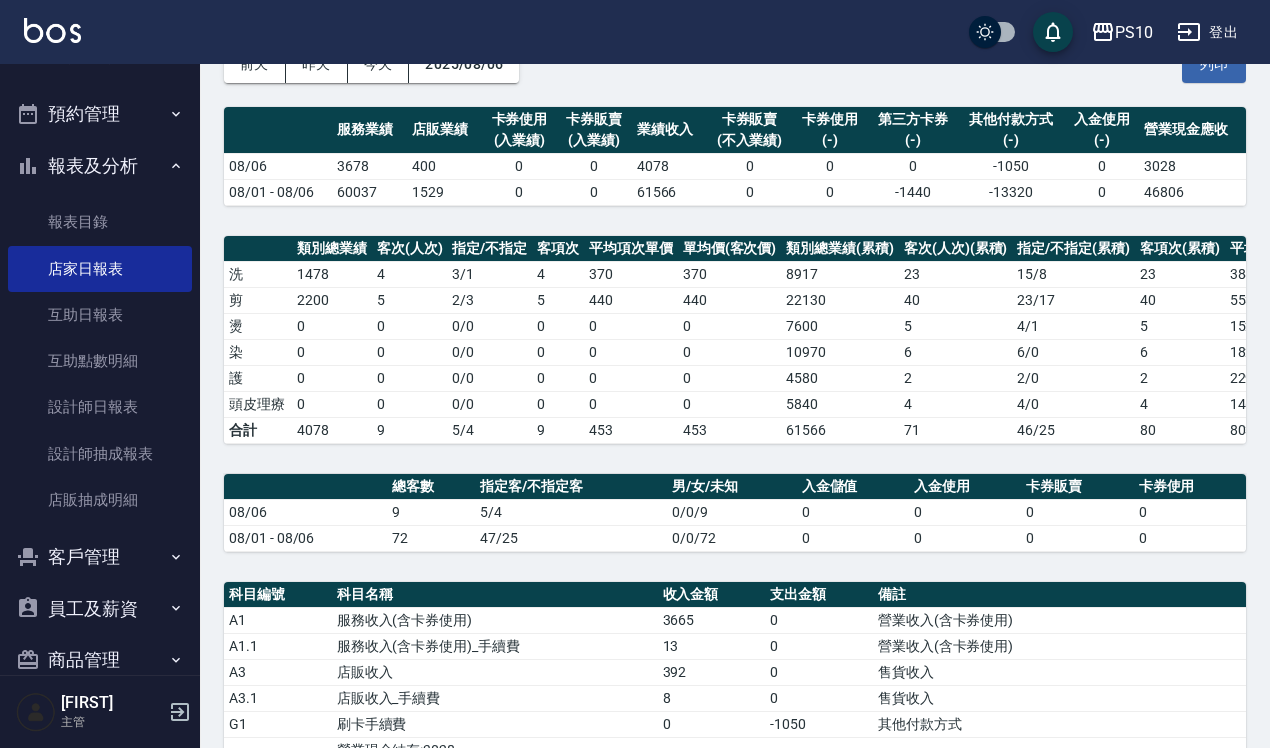 scroll, scrollTop: 546, scrollLeft: 0, axis: vertical 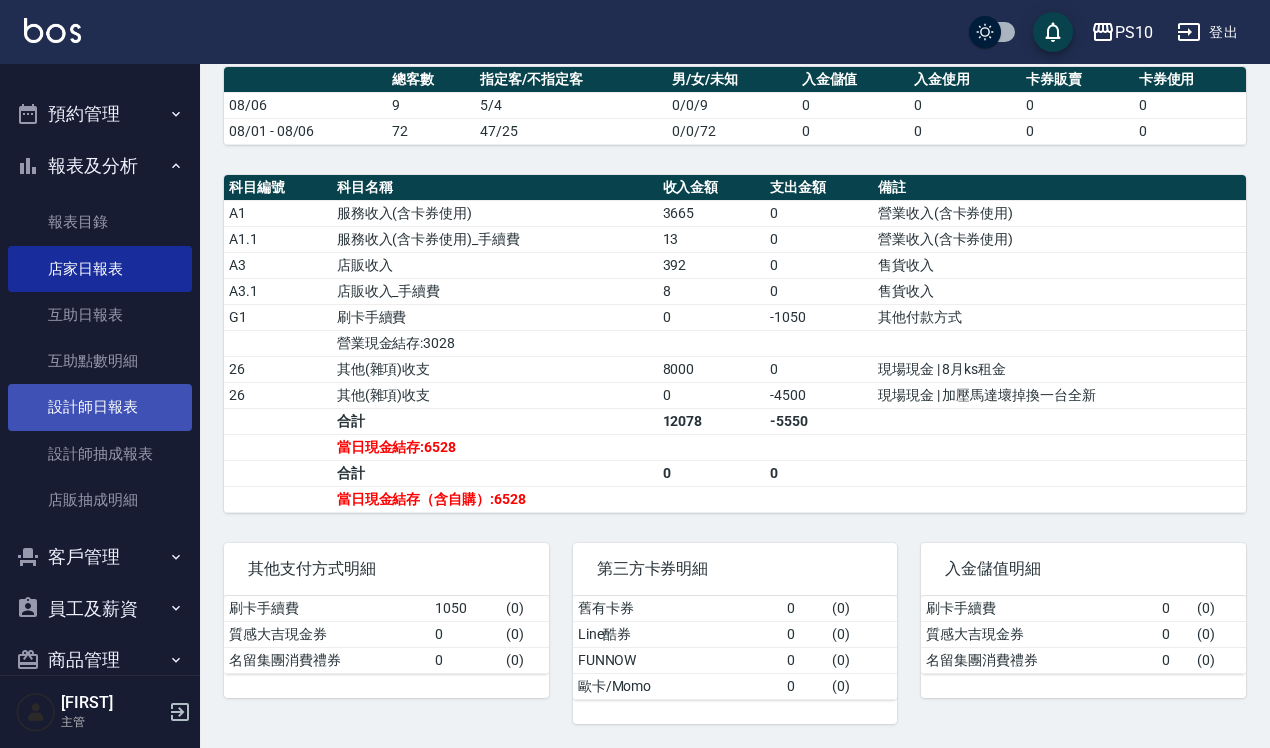 click on "設計師日報表" at bounding box center [100, 407] 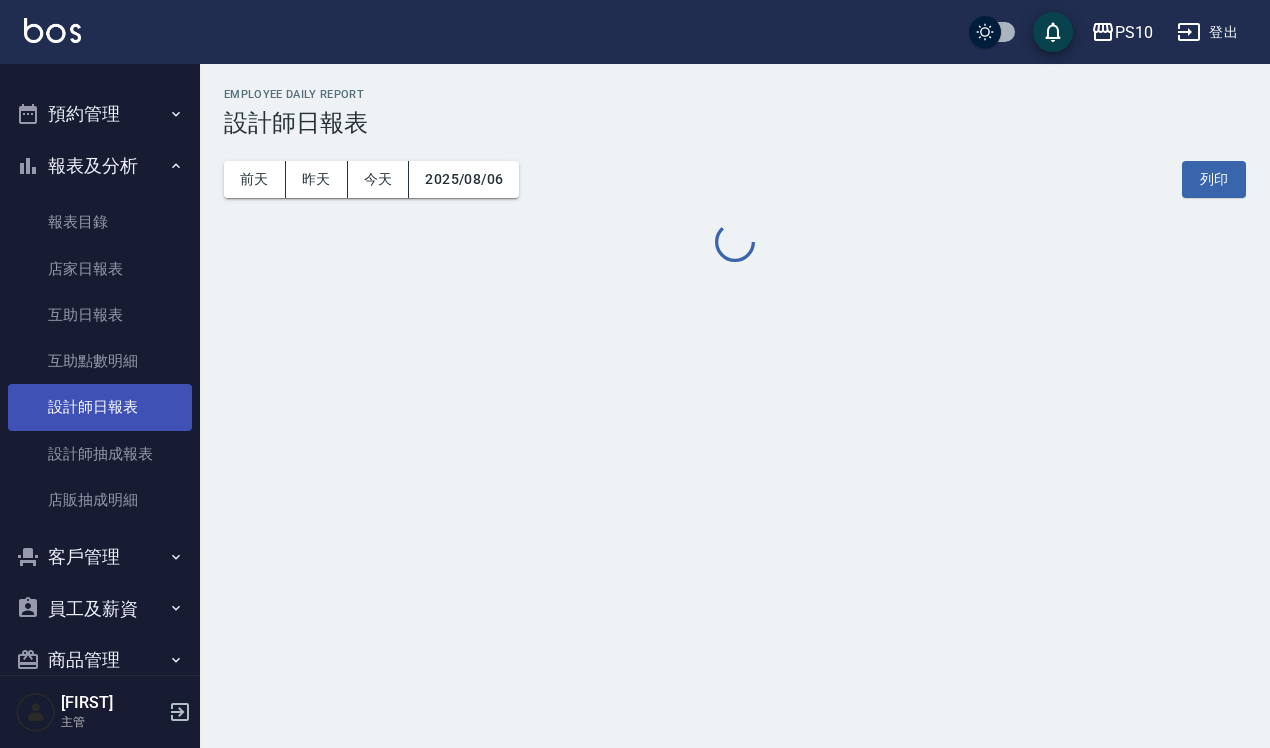 scroll, scrollTop: 0, scrollLeft: 0, axis: both 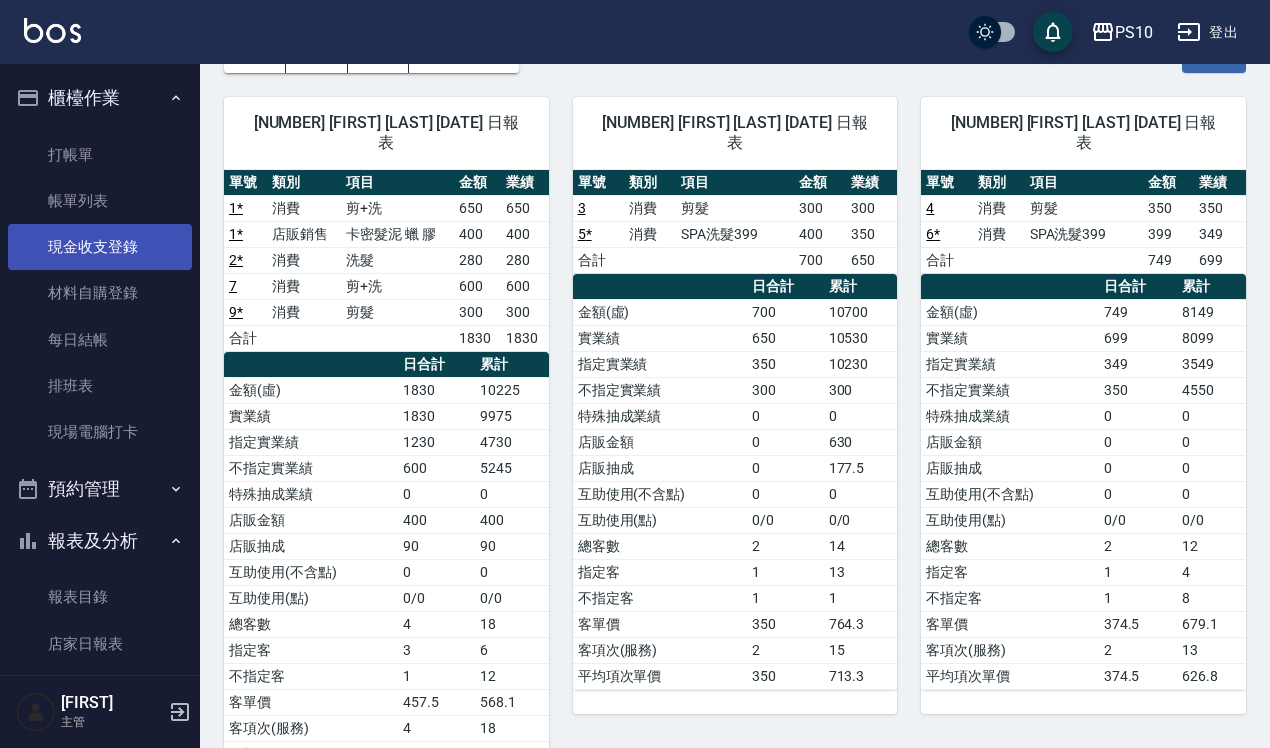 drag, startPoint x: 146, startPoint y: 235, endPoint x: 178, endPoint y: 230, distance: 32.38827 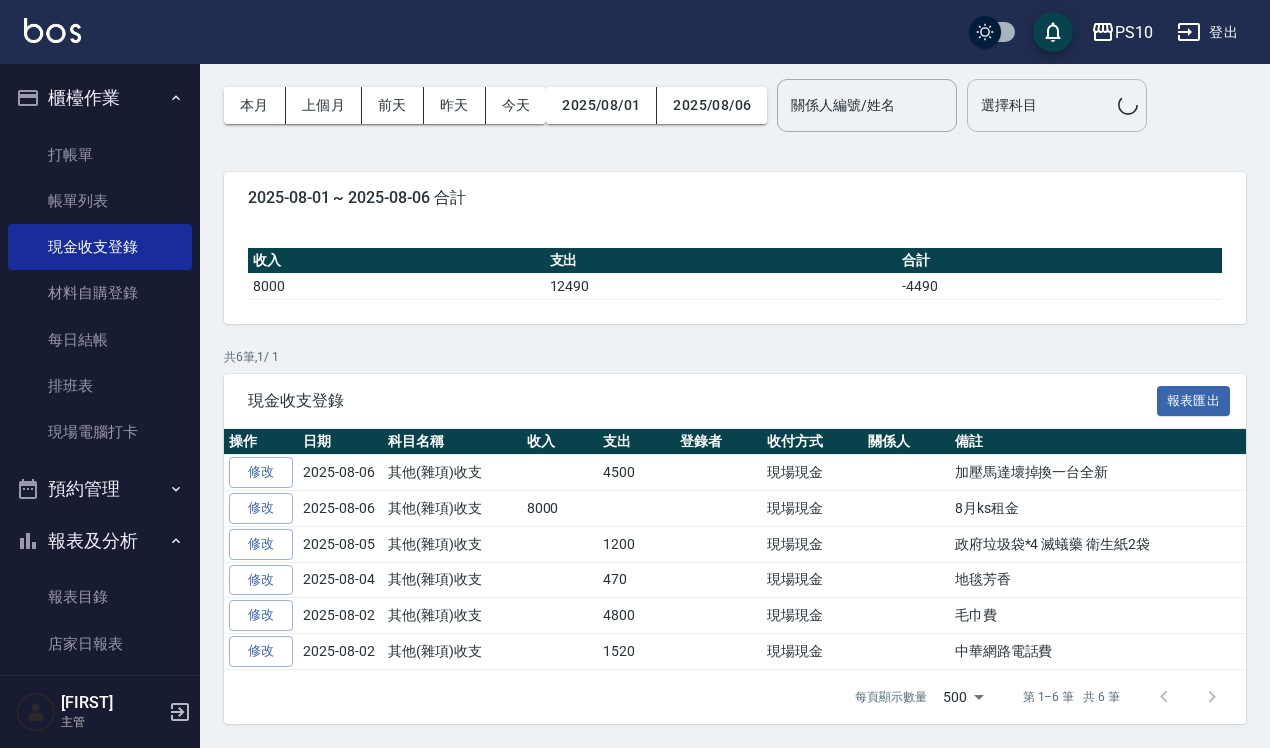 scroll, scrollTop: 0, scrollLeft: 0, axis: both 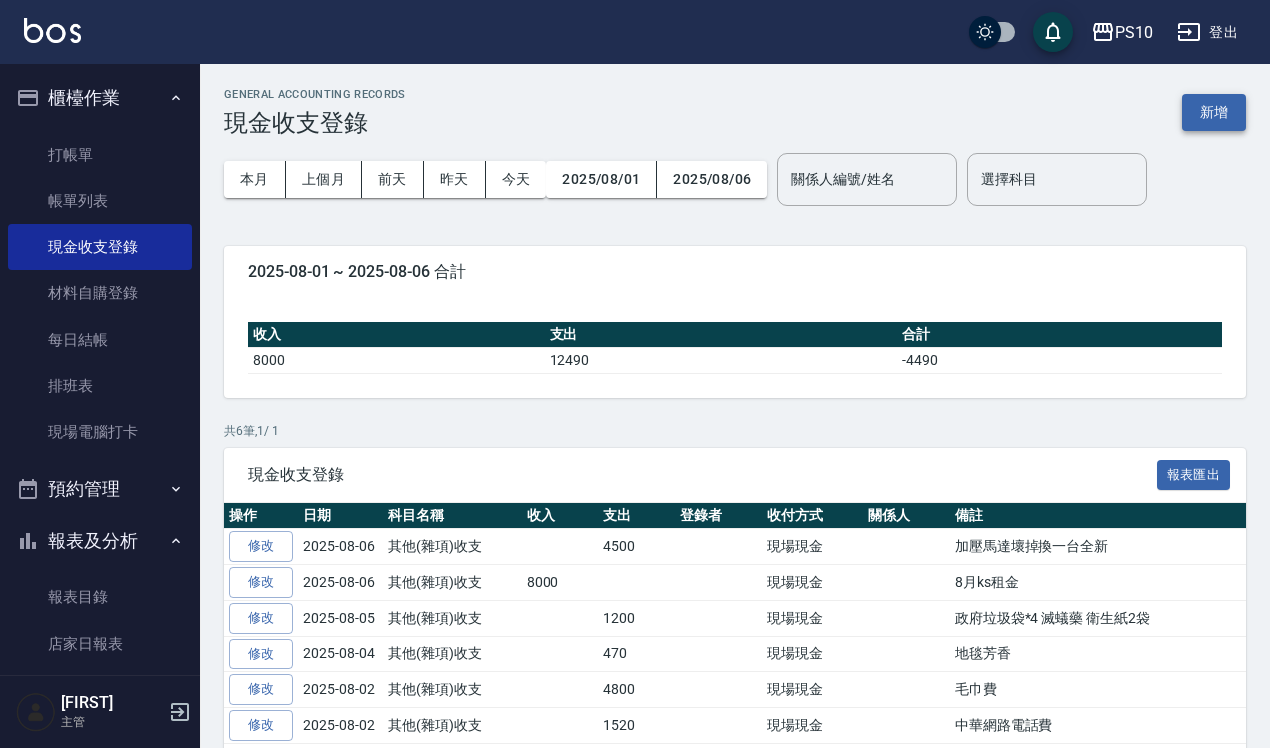 click on "新增" at bounding box center (1214, 112) 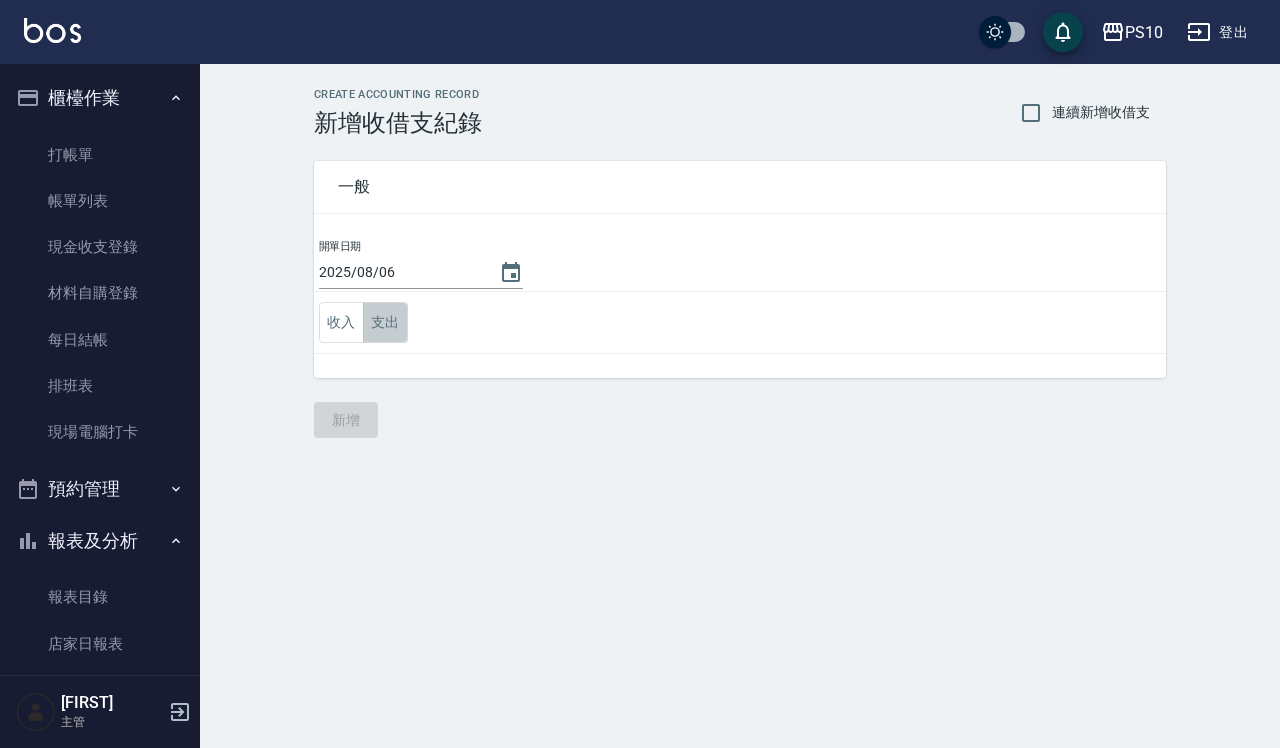 click on "支出" at bounding box center (385, 322) 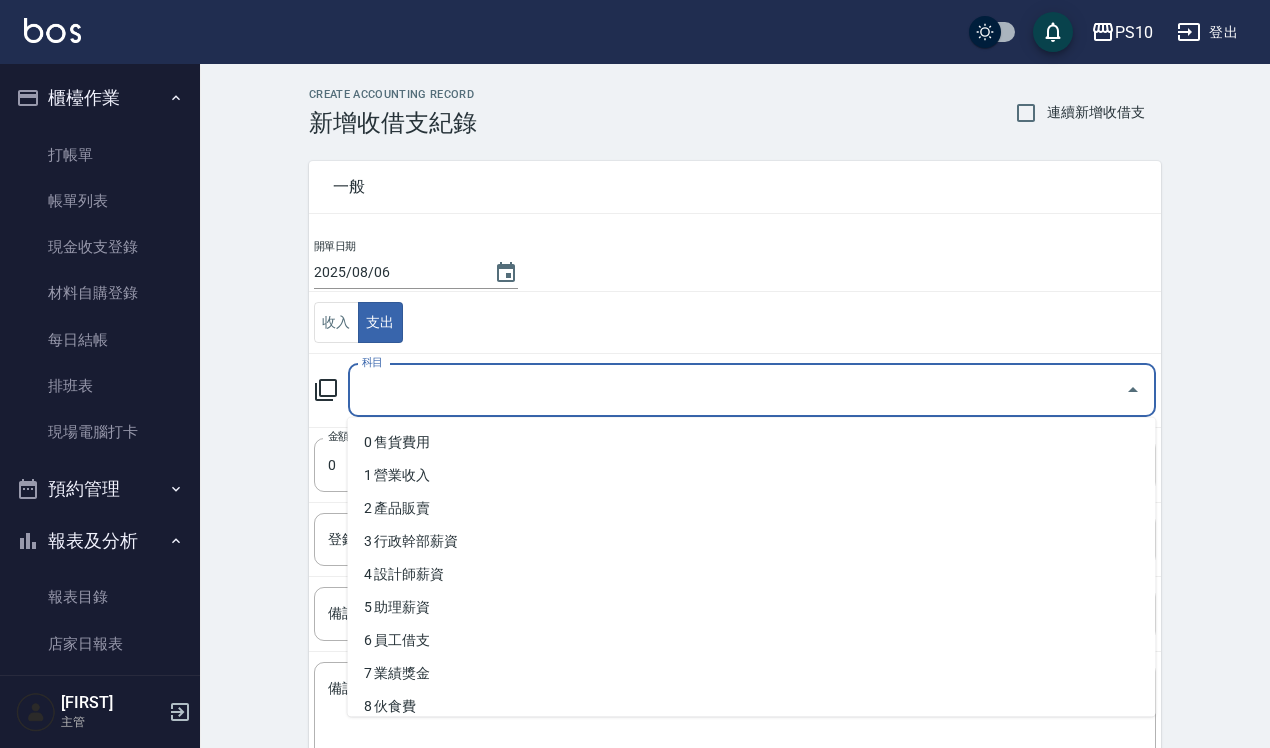 click on "科目" at bounding box center [737, 390] 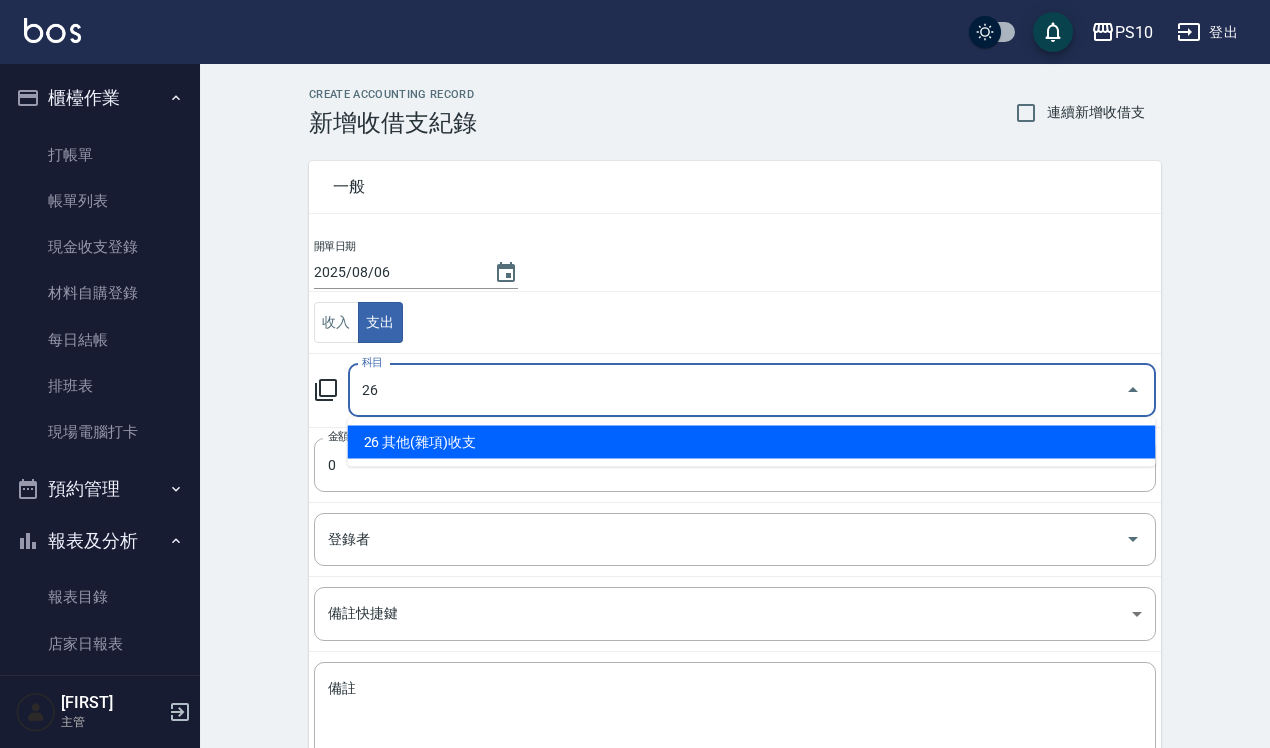 click on "26 其他(雜項)收支" at bounding box center (752, 442) 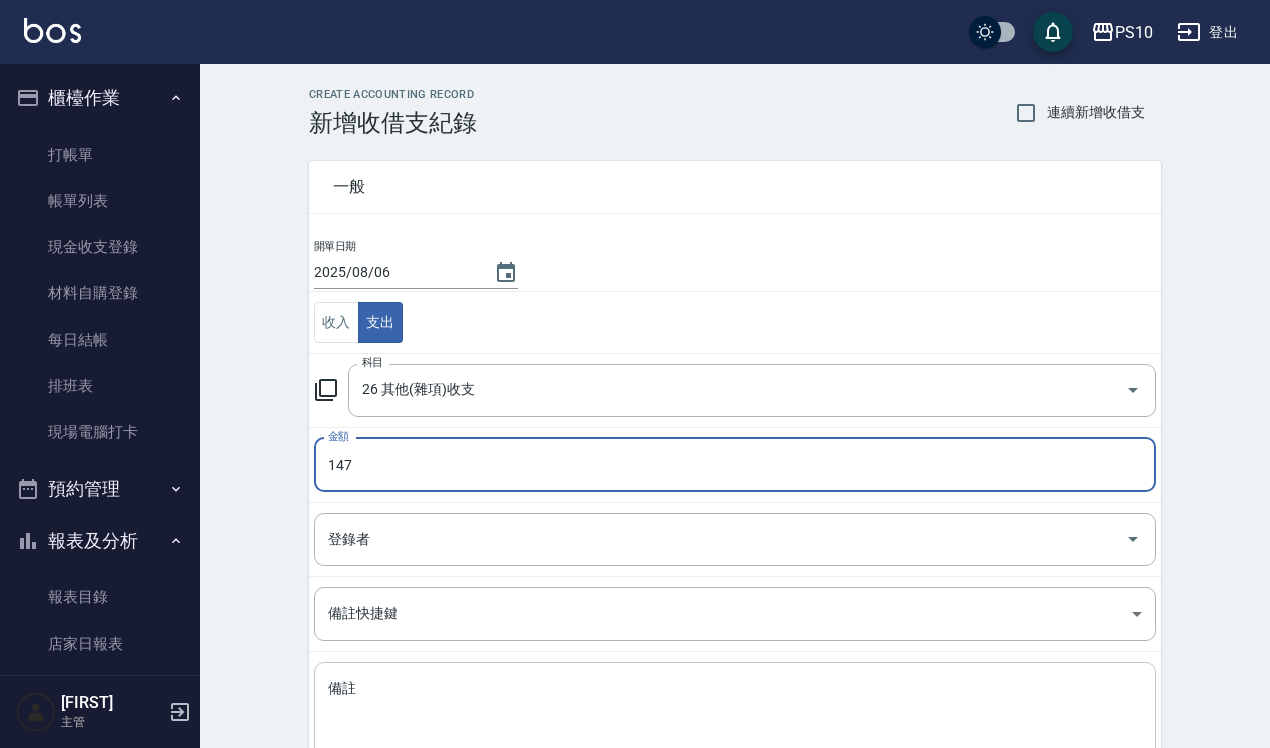type on "147" 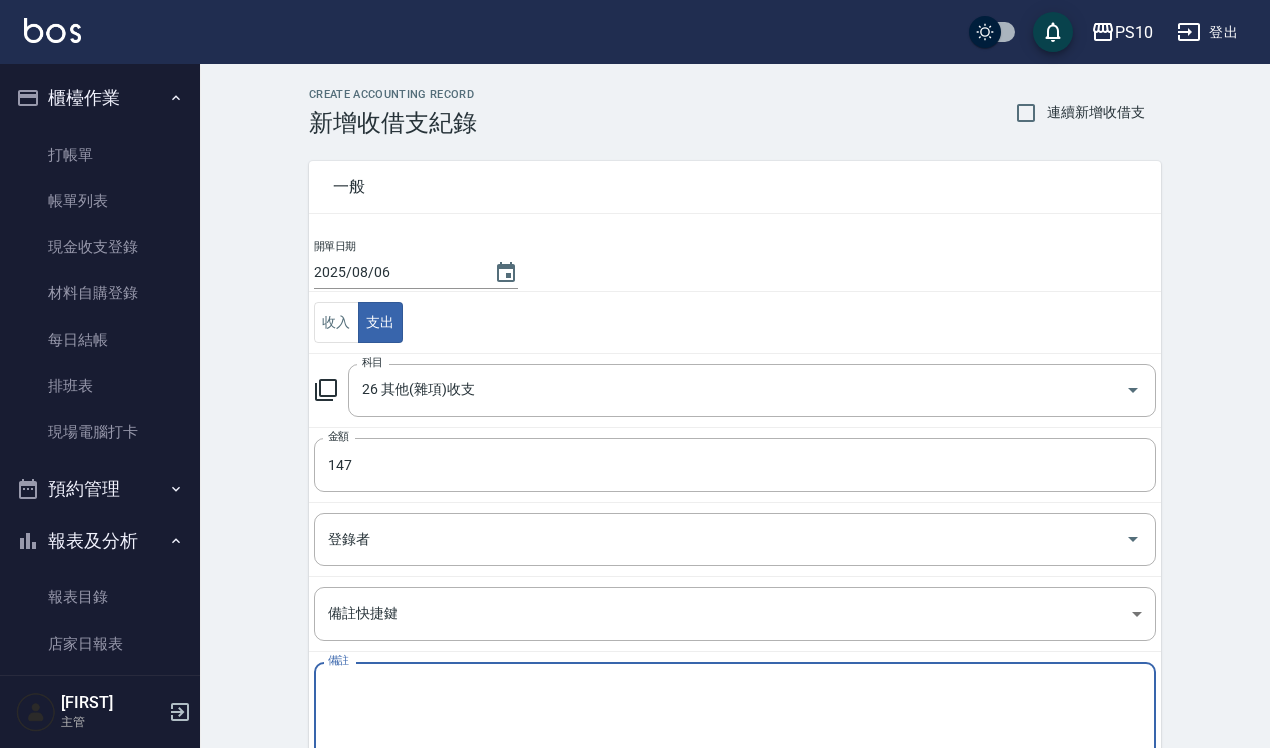 type on "ㄉ" 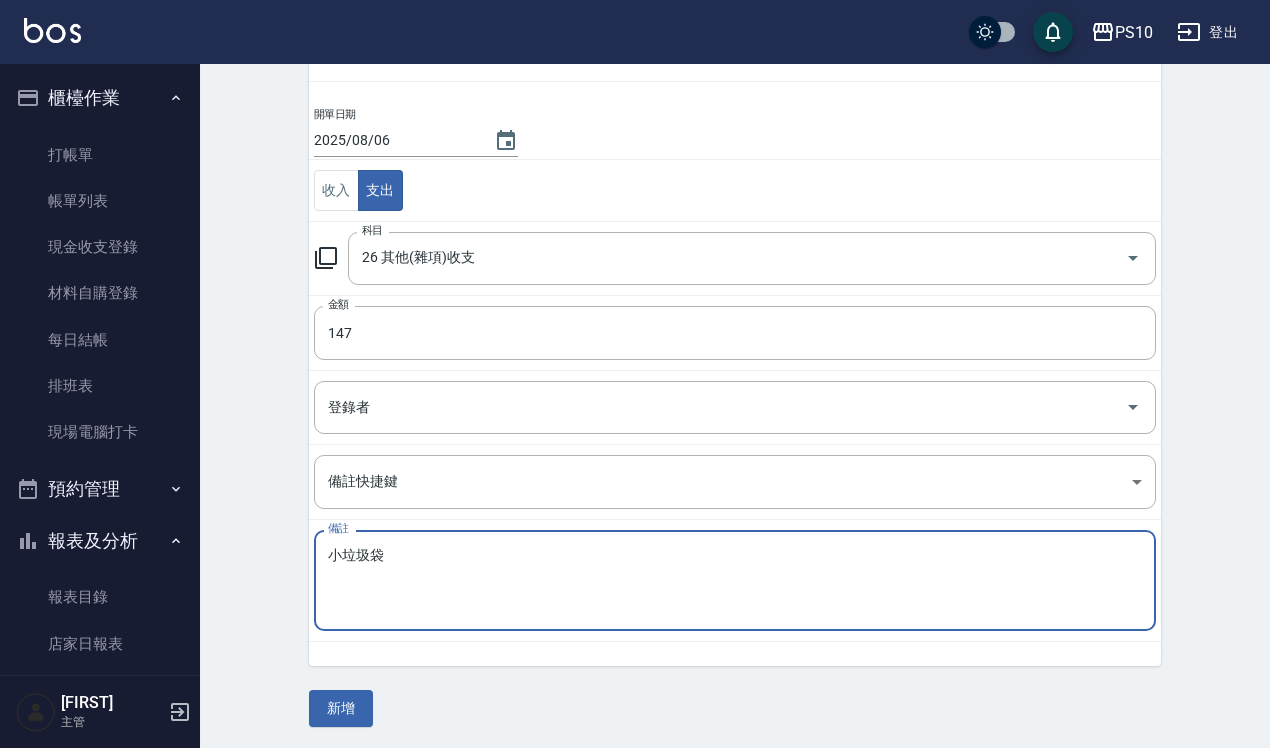 scroll, scrollTop: 136, scrollLeft: 0, axis: vertical 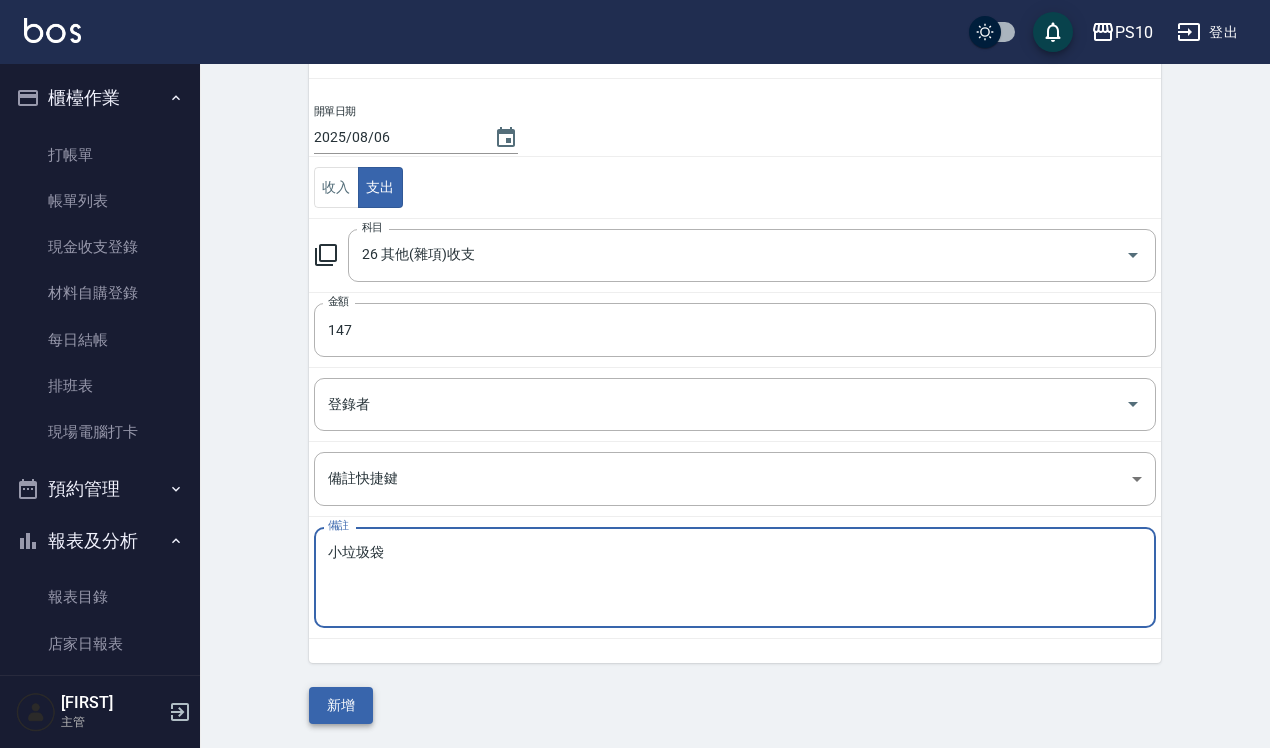 type on "小垃圾袋" 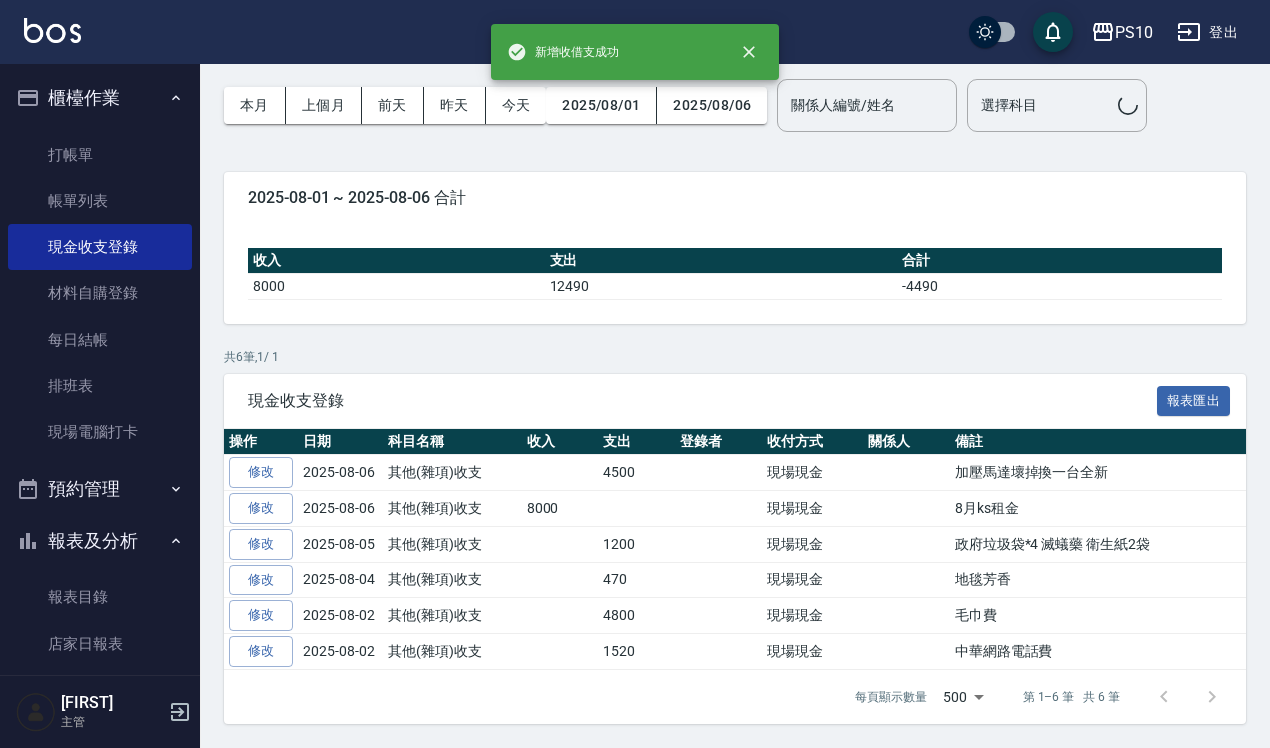 scroll, scrollTop: 0, scrollLeft: 0, axis: both 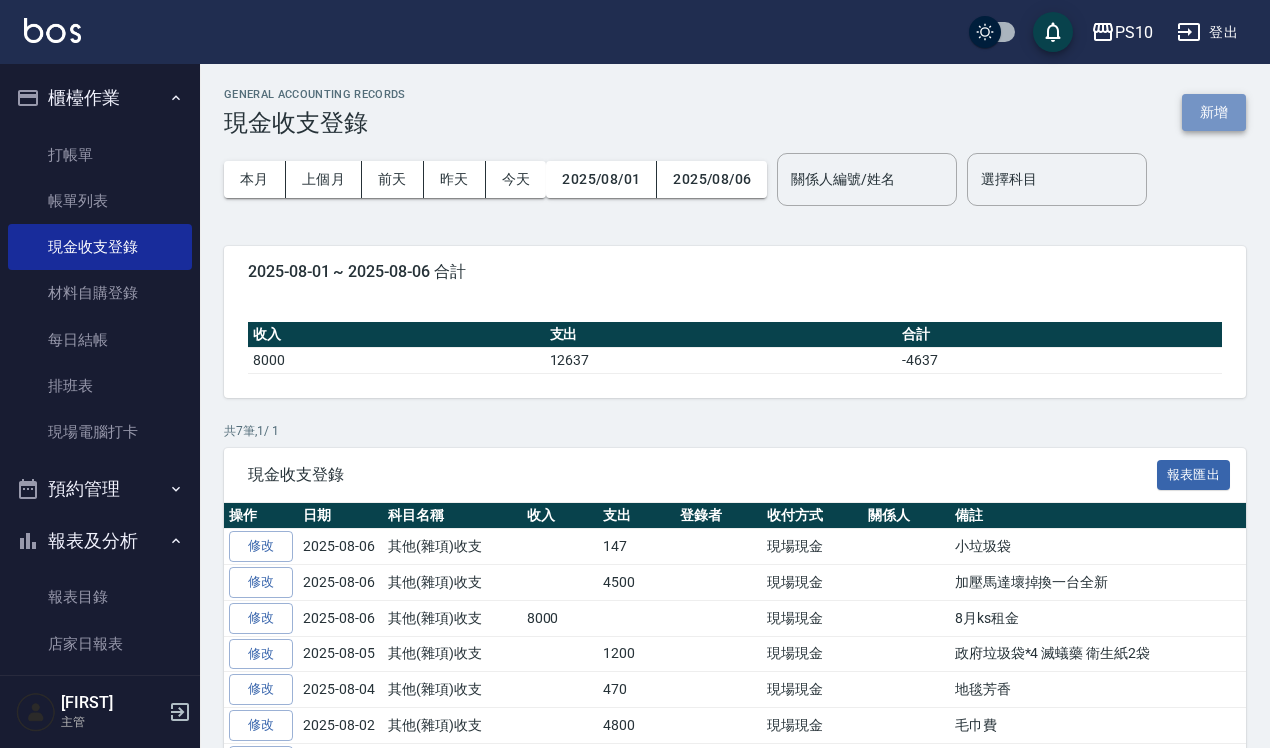 click on "新增" at bounding box center (1214, 112) 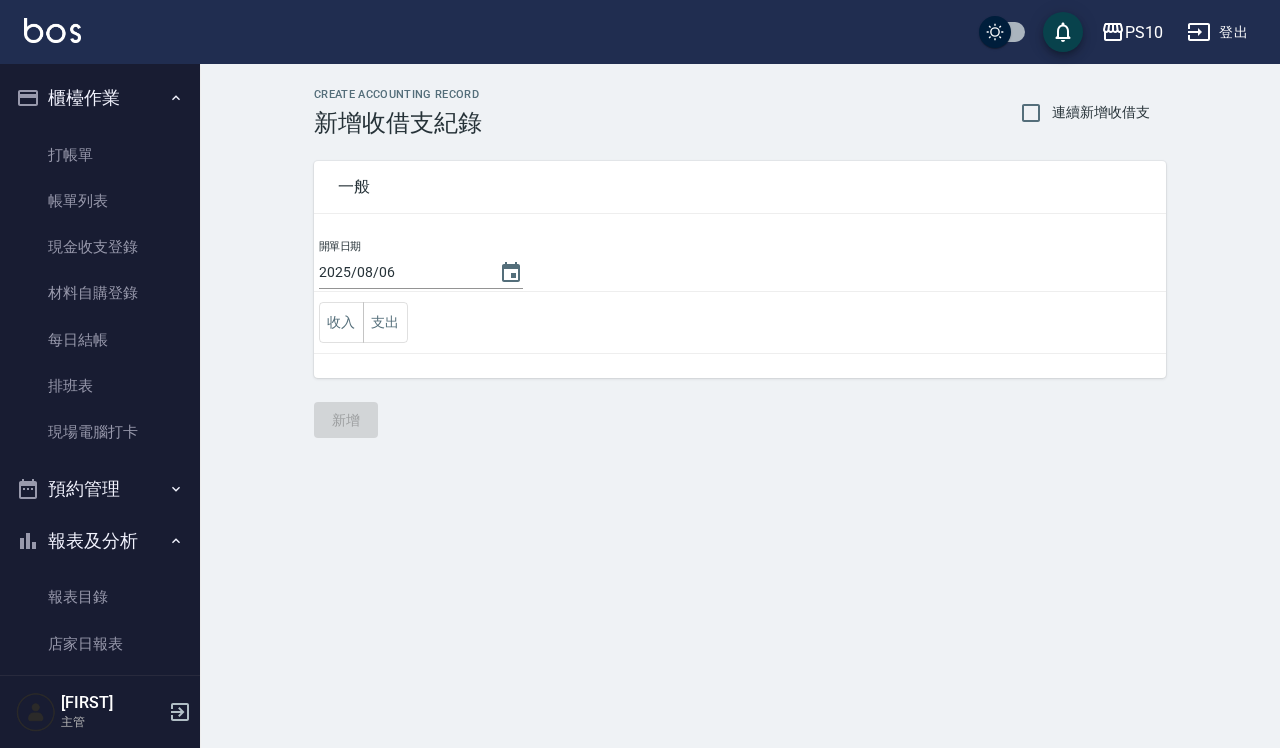 click on "收入 支出" at bounding box center (740, 323) 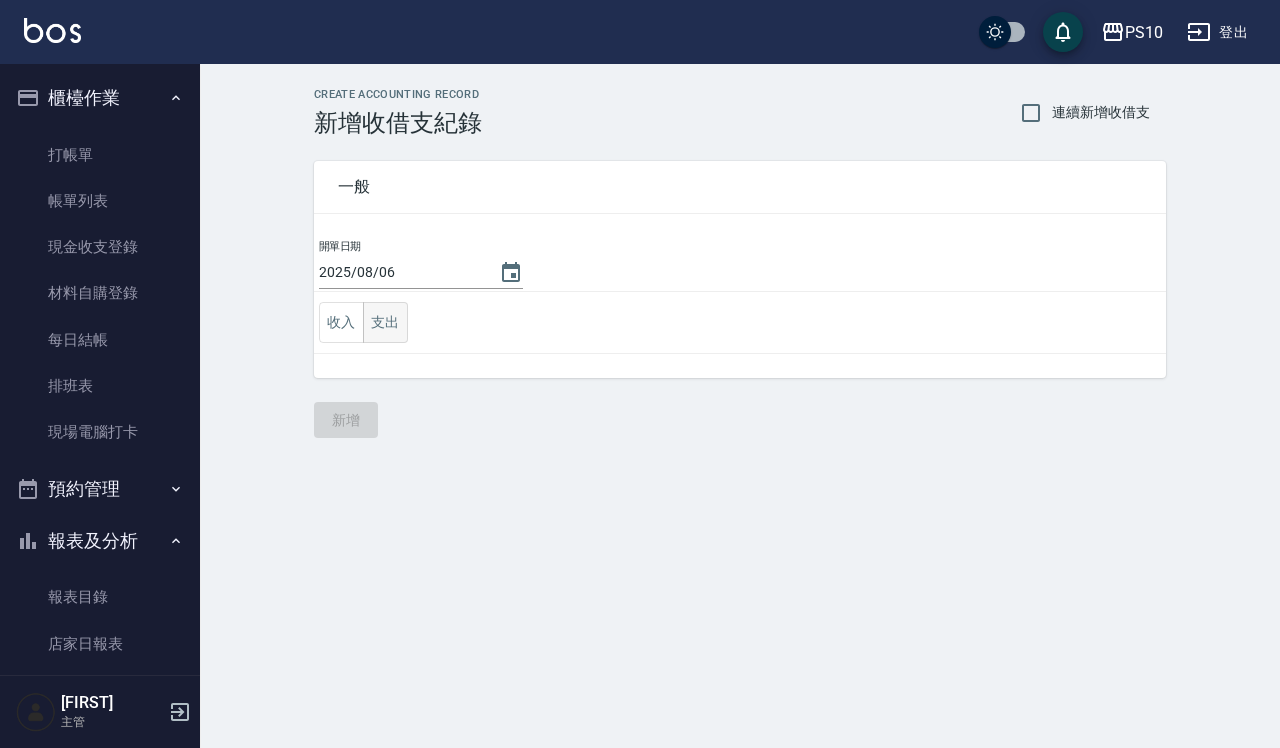 click on "支出" at bounding box center (385, 322) 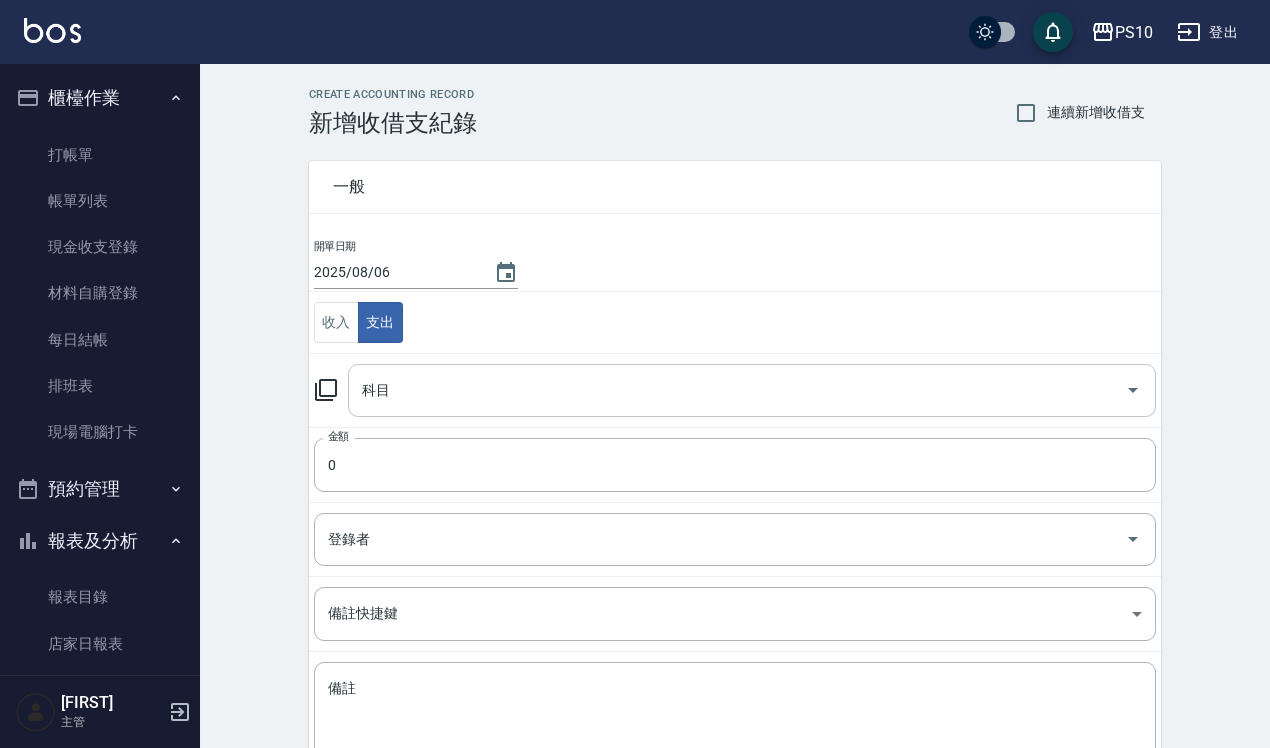 click on "科目" at bounding box center (737, 390) 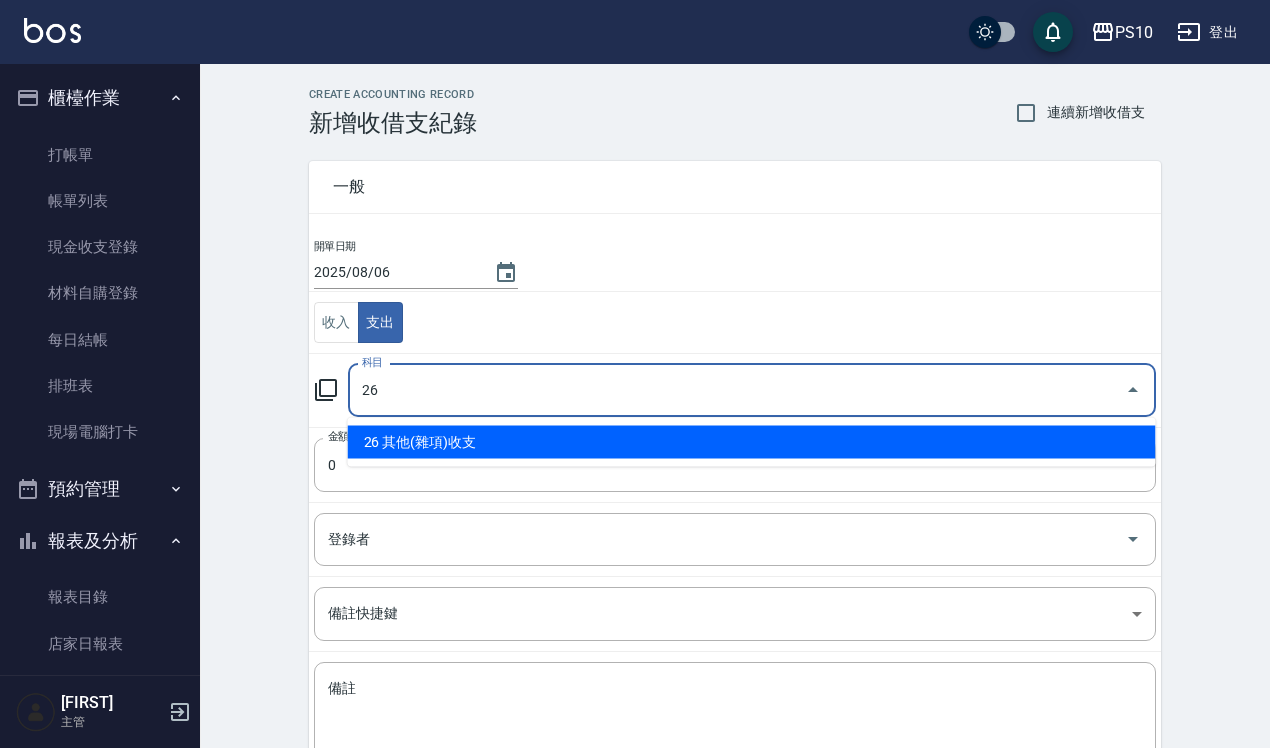 click on "26 其他(雜項)收支" at bounding box center [752, 442] 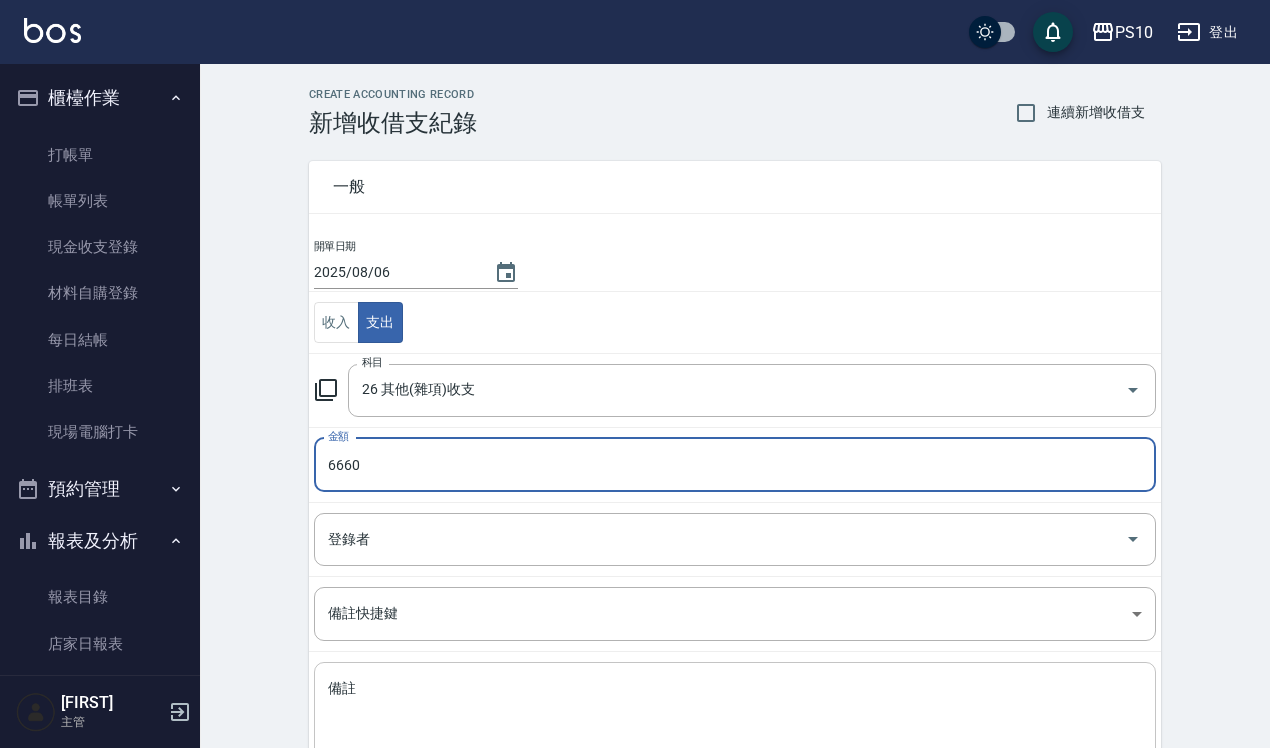 type on "6660" 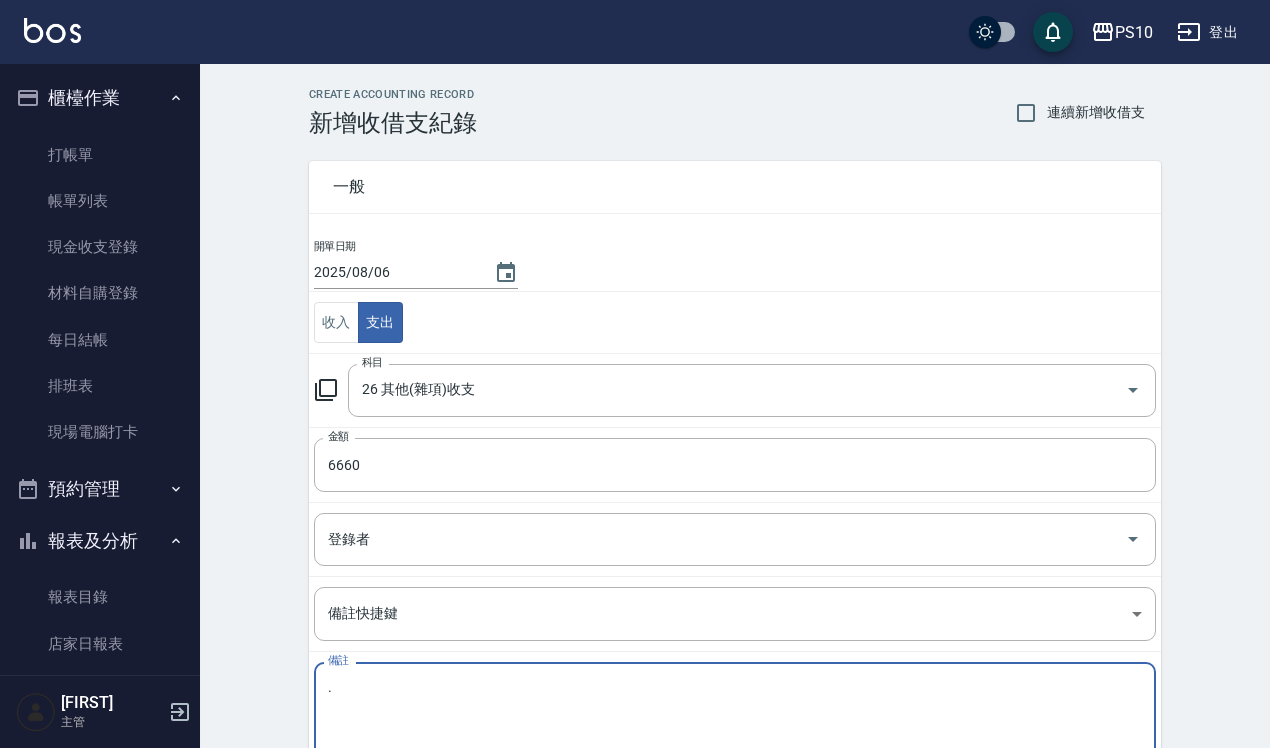 type on "." 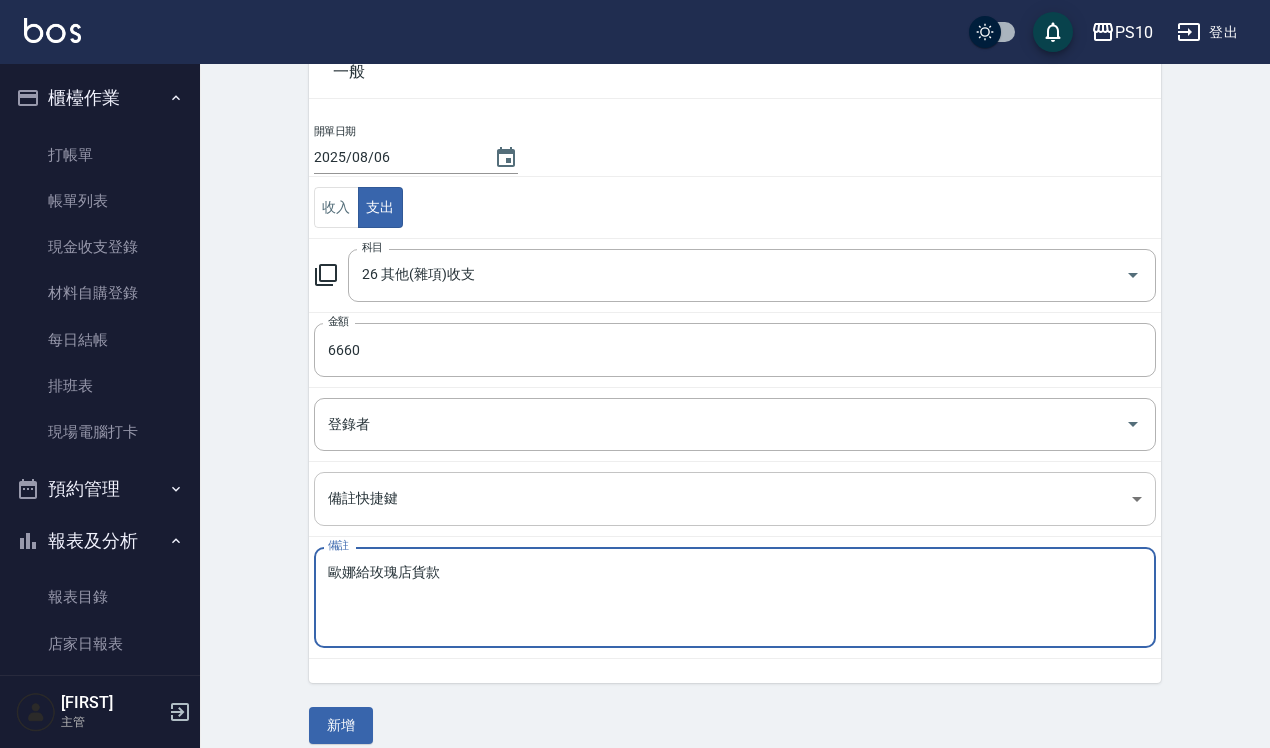 scroll, scrollTop: 136, scrollLeft: 0, axis: vertical 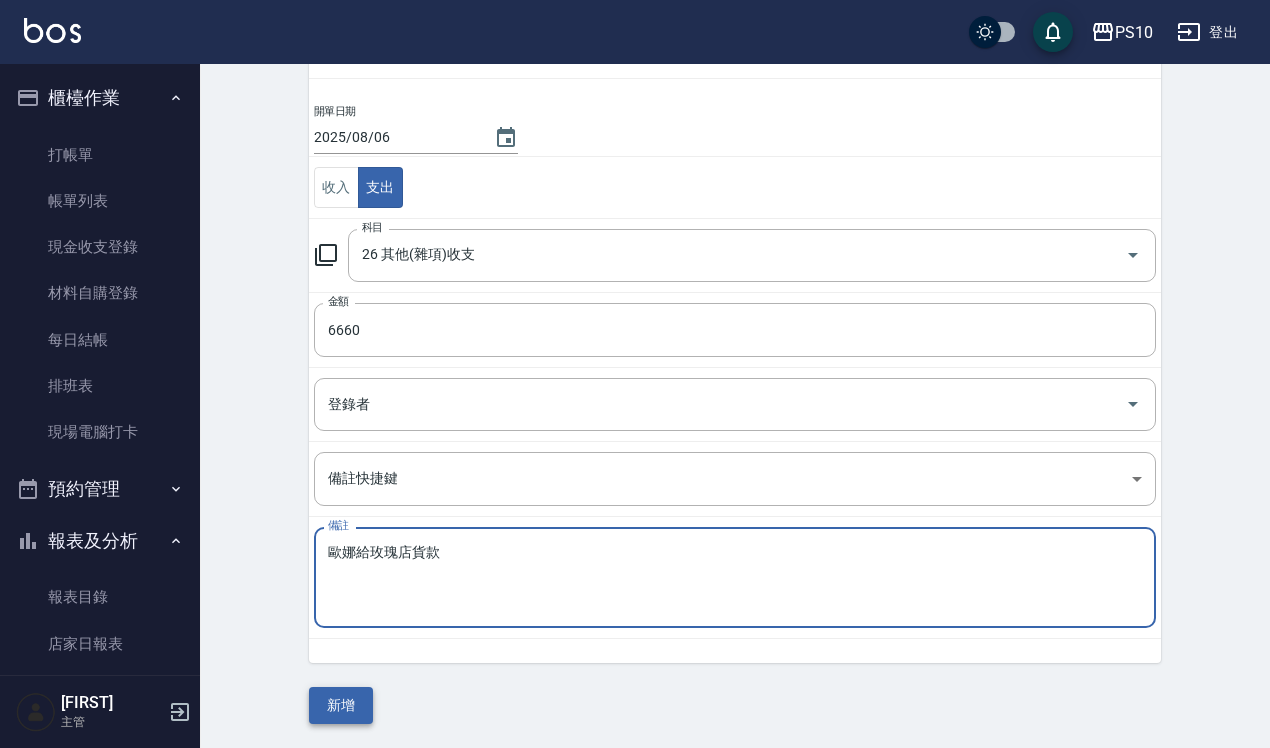 type on "歐娜給玫瑰店貨款" 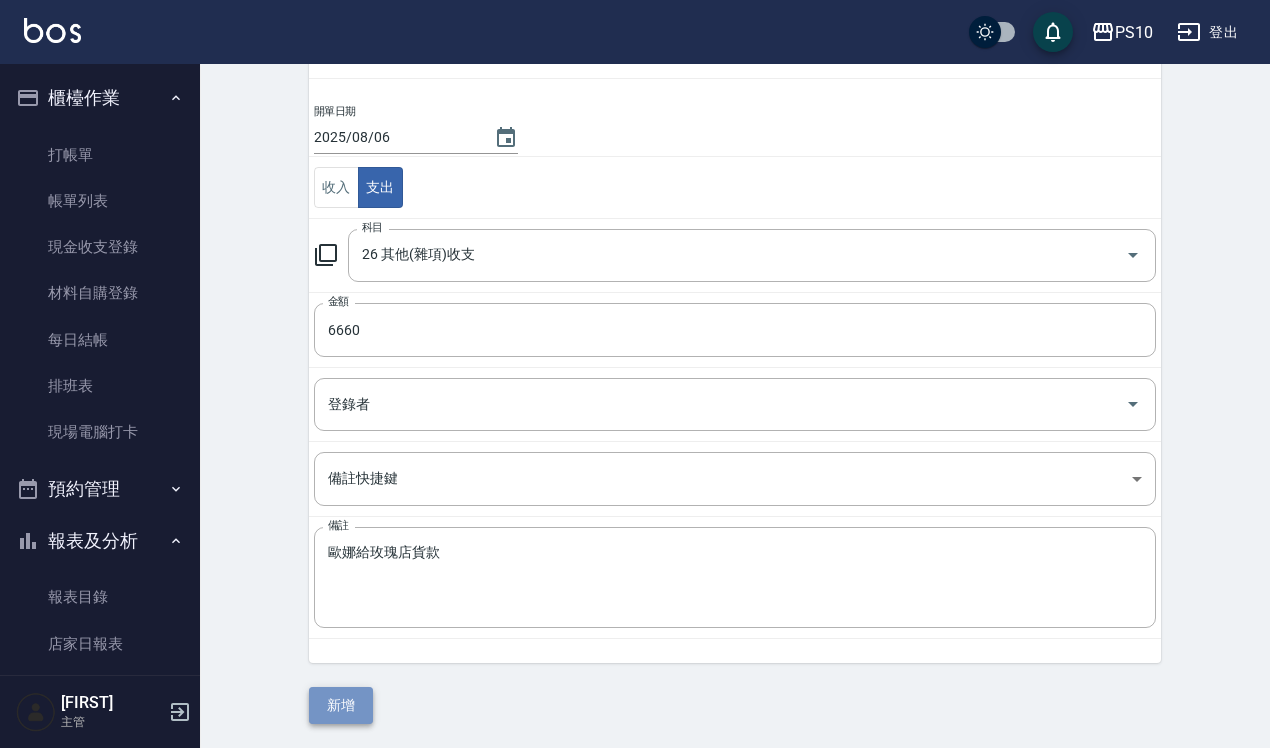 click on "新增" at bounding box center (341, 705) 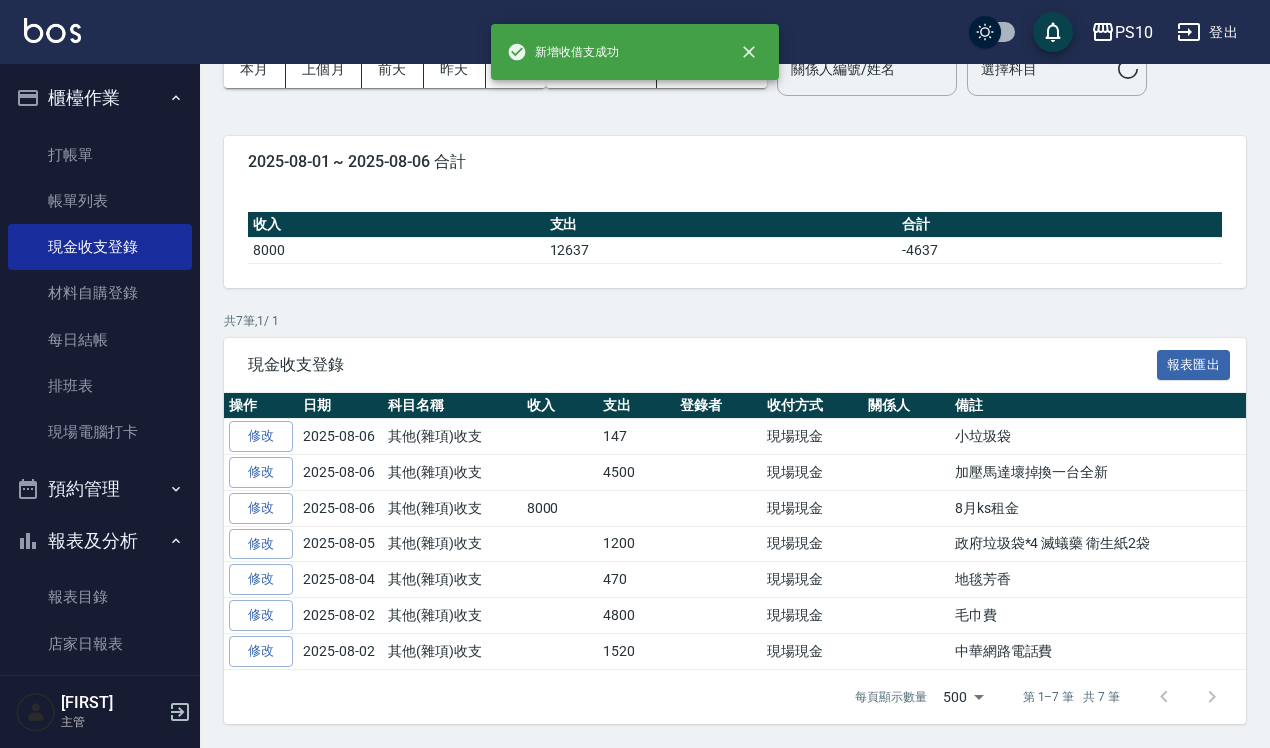 scroll, scrollTop: 0, scrollLeft: 0, axis: both 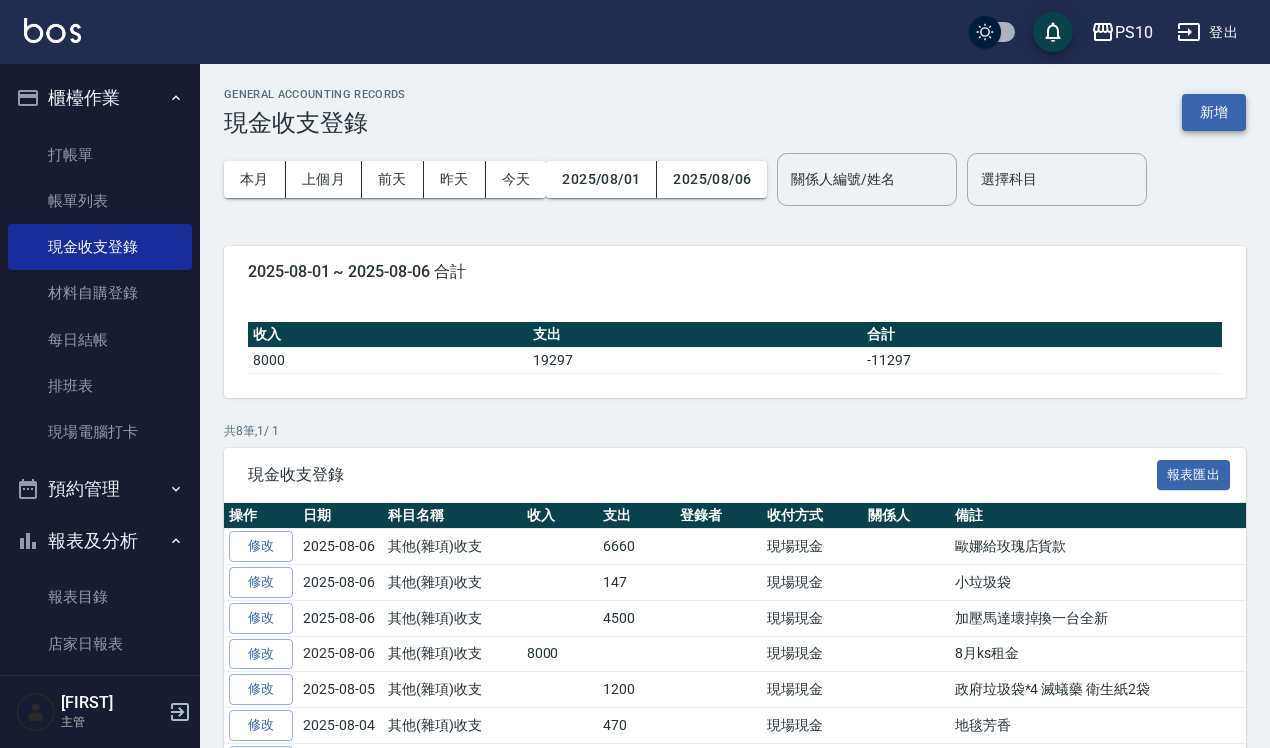 click on "新增" at bounding box center [1214, 112] 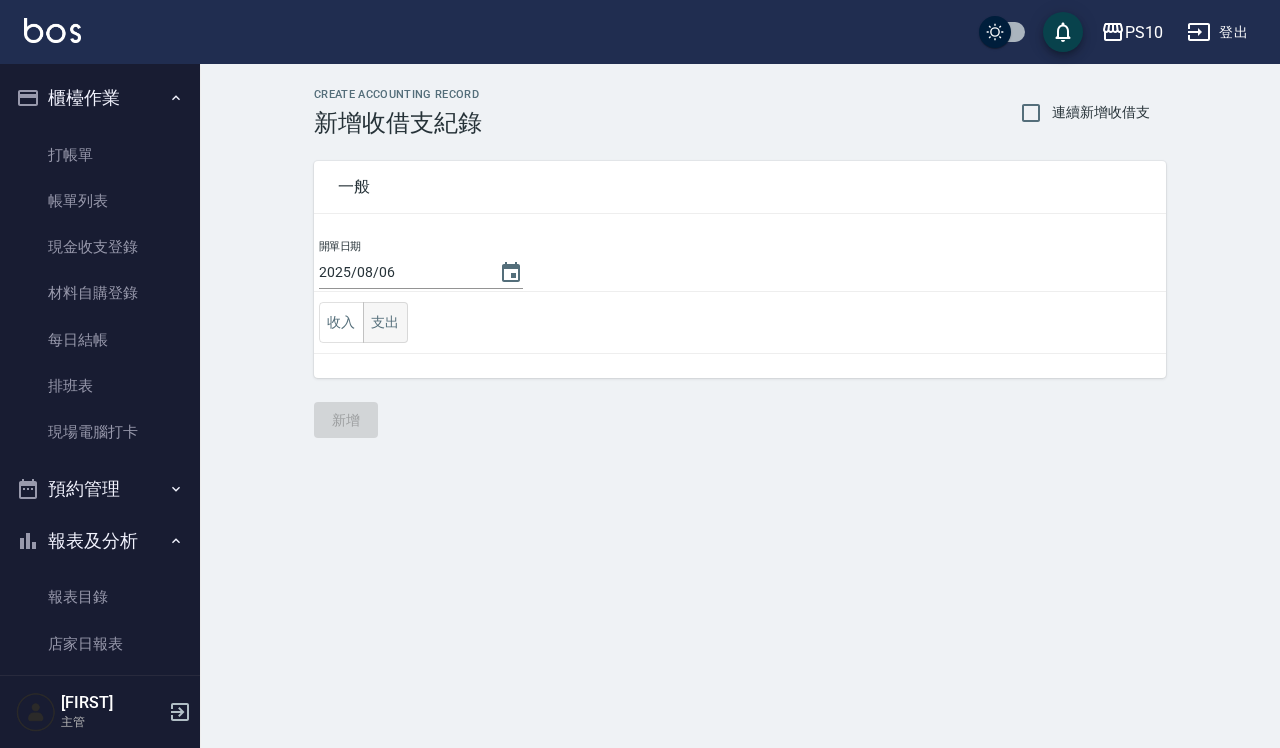 click on "支出" at bounding box center (385, 322) 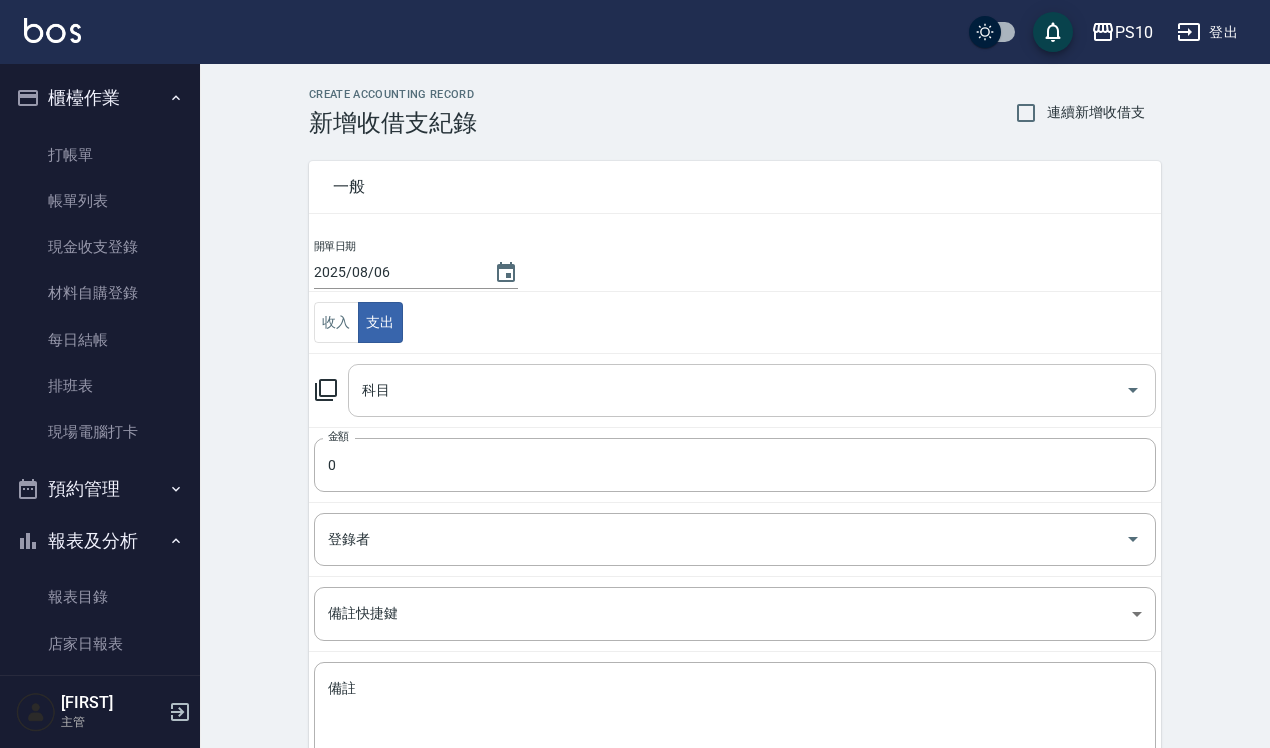 click on "科目" at bounding box center [737, 390] 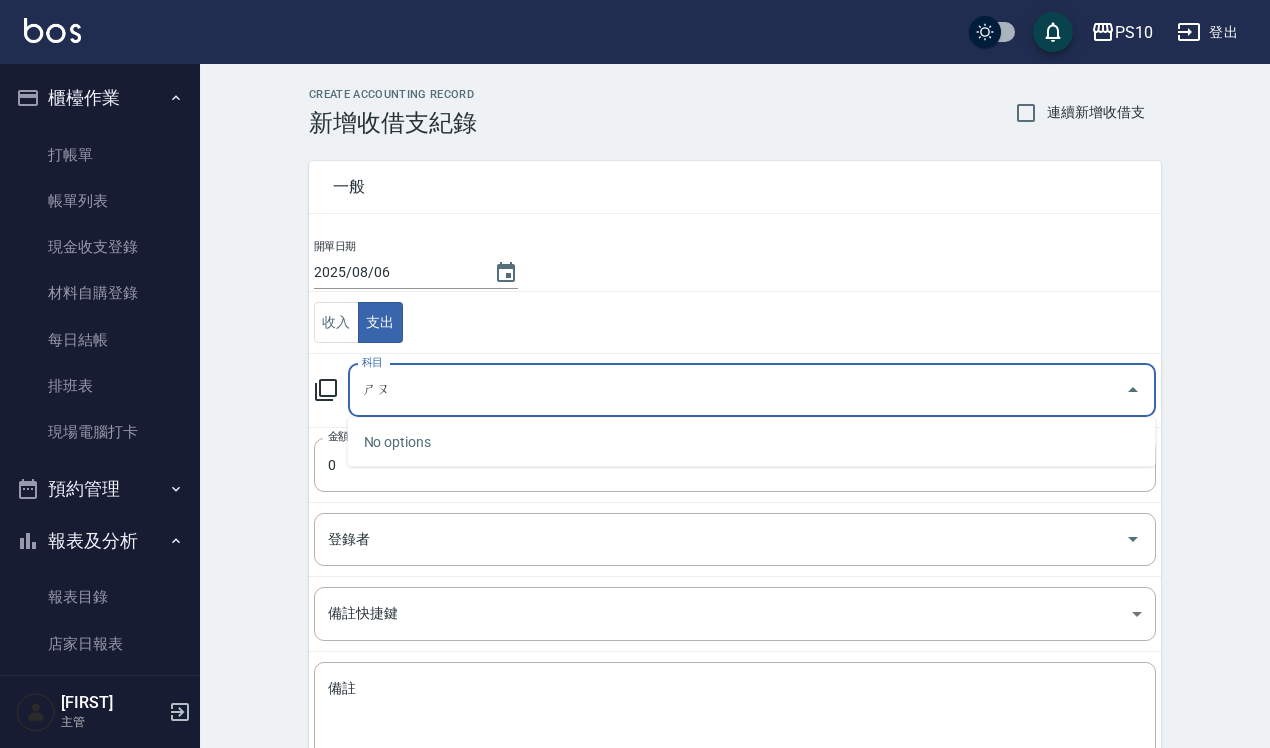 type on "收" 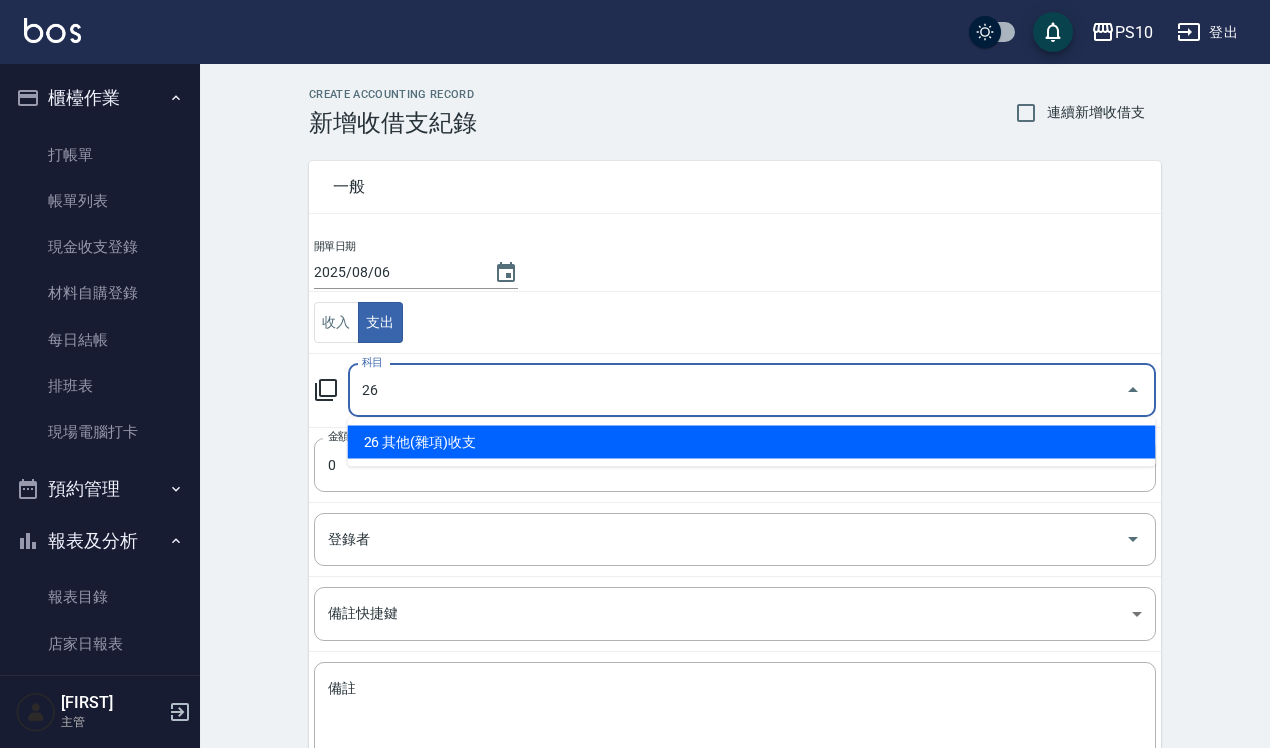 type on "26 其他(雜項)收支" 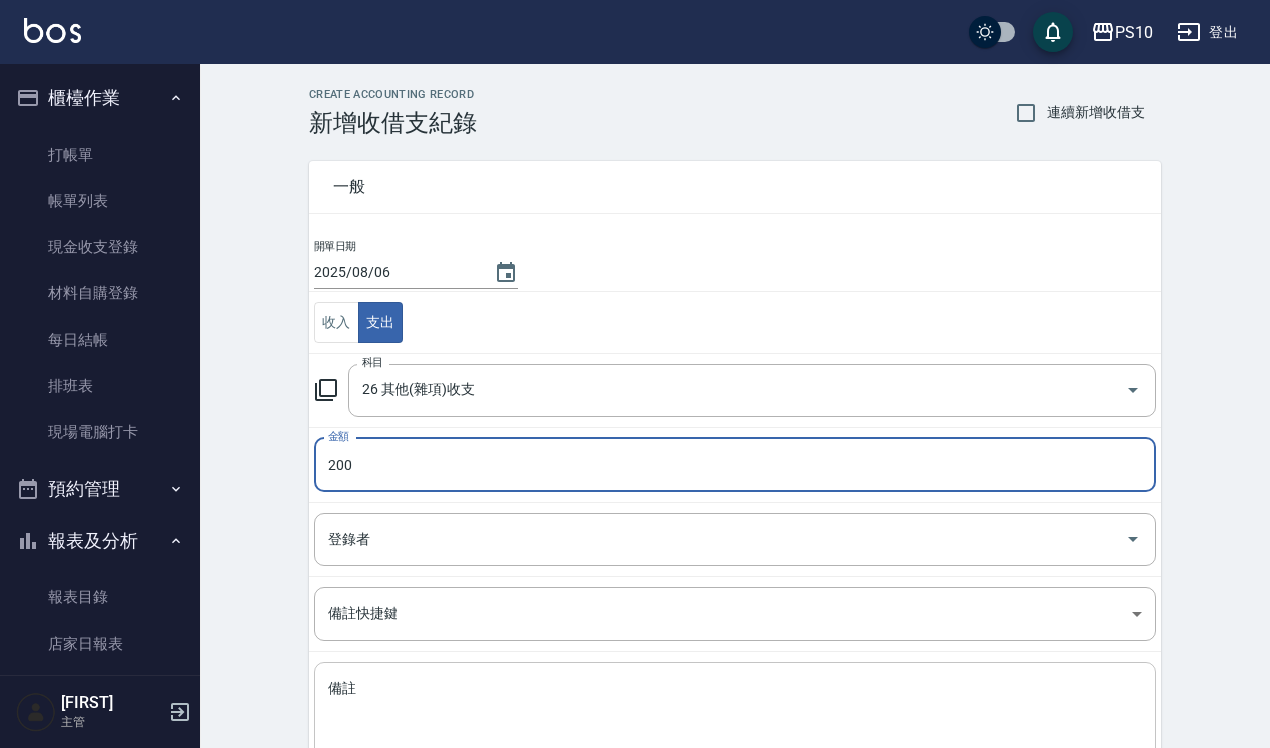 type on "200" 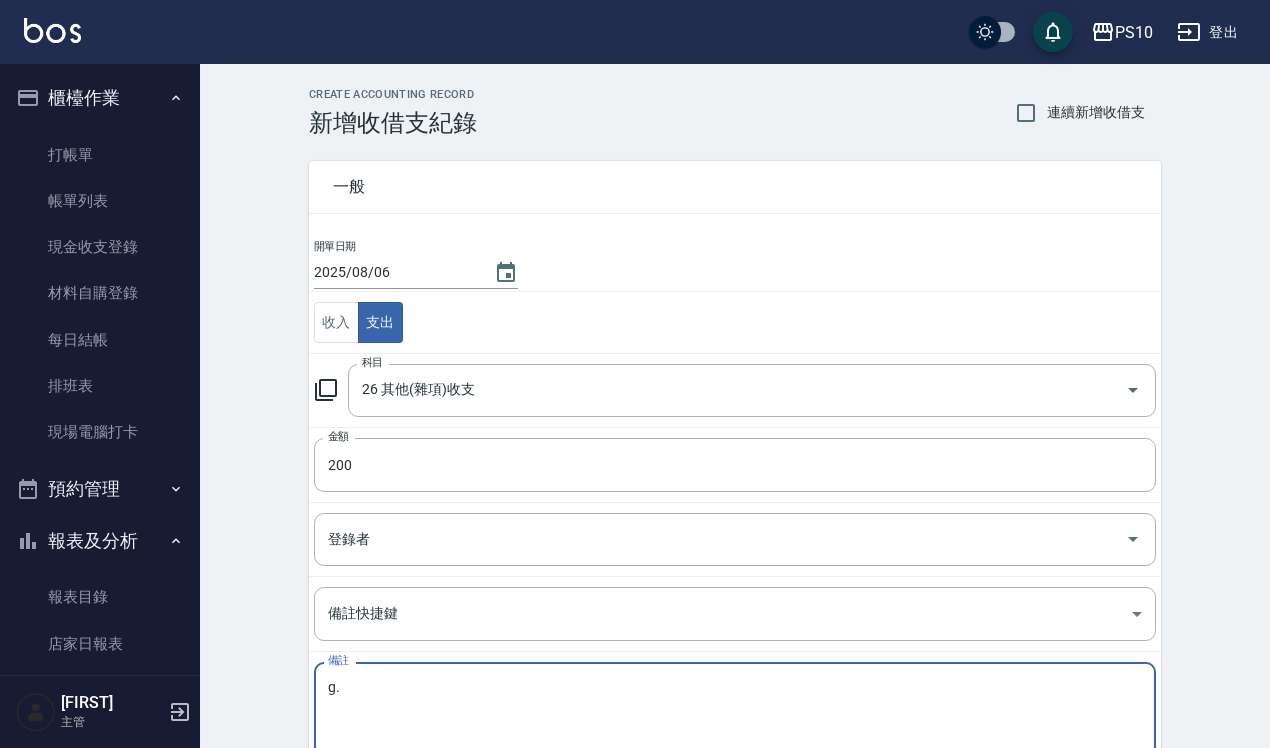 type on "g" 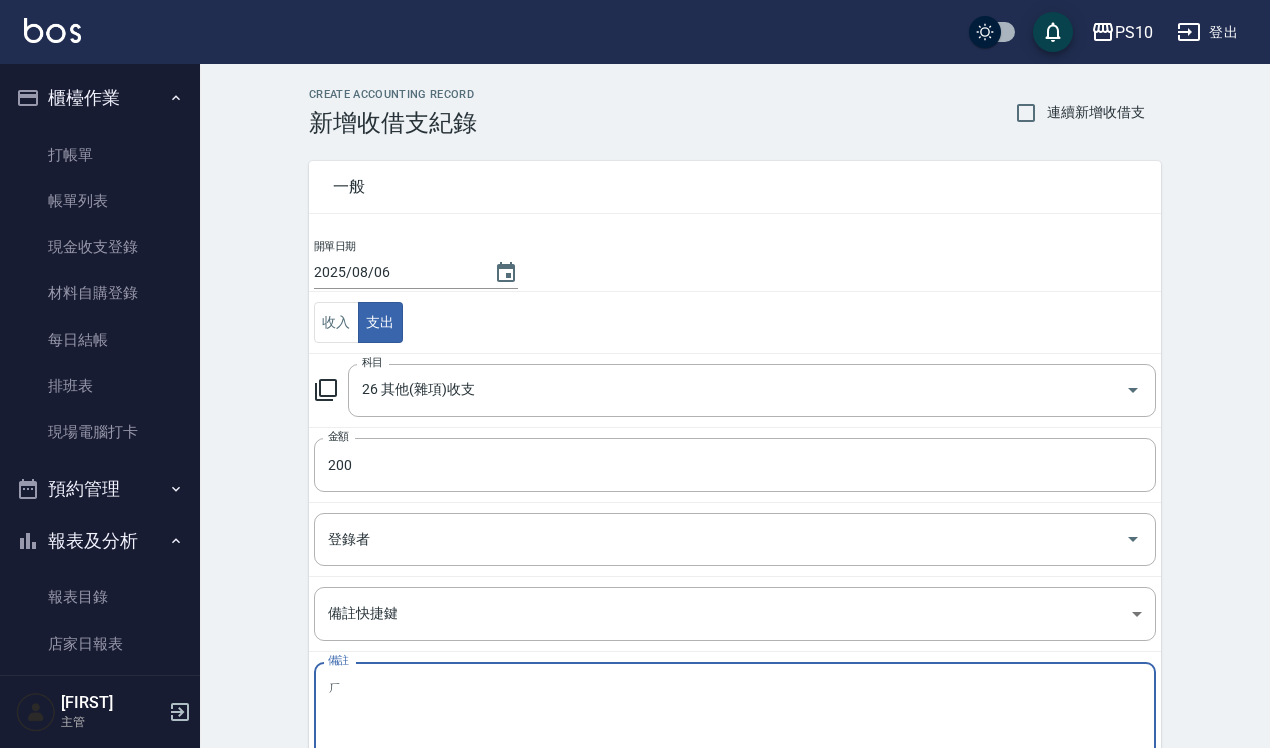 type on "ㄎ" 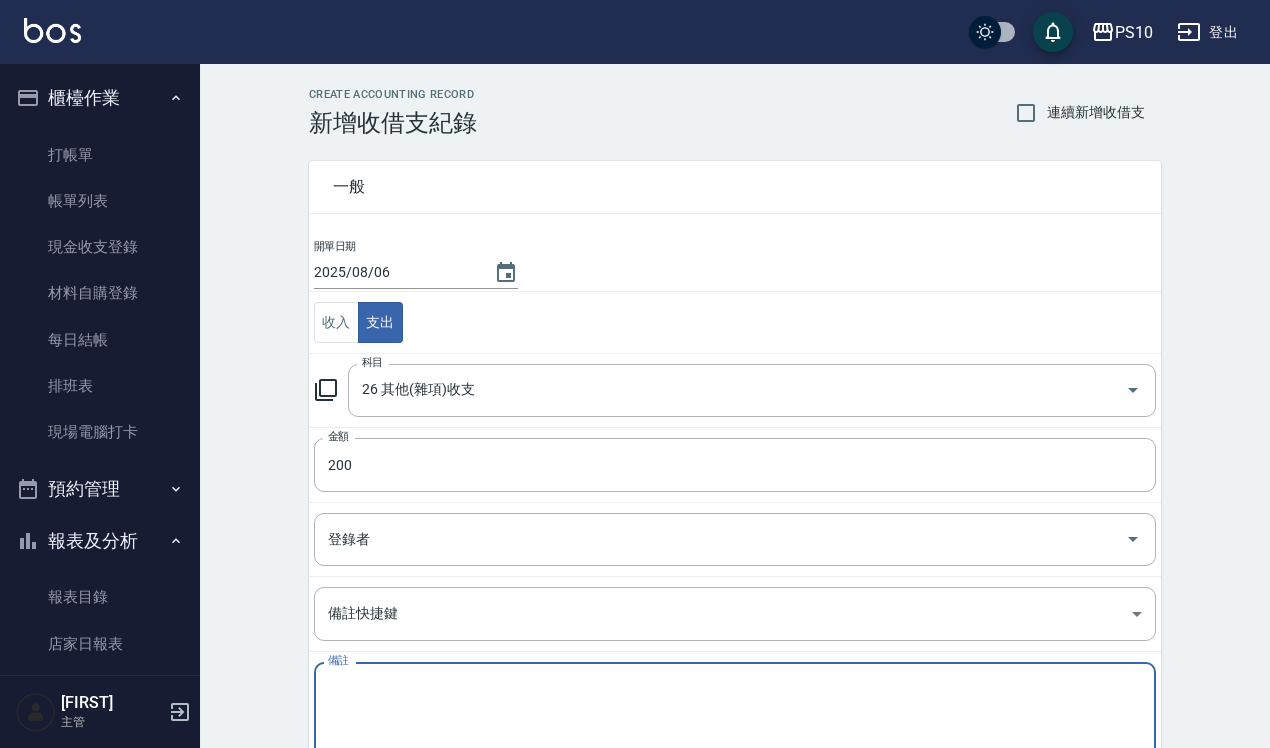 type on "c" 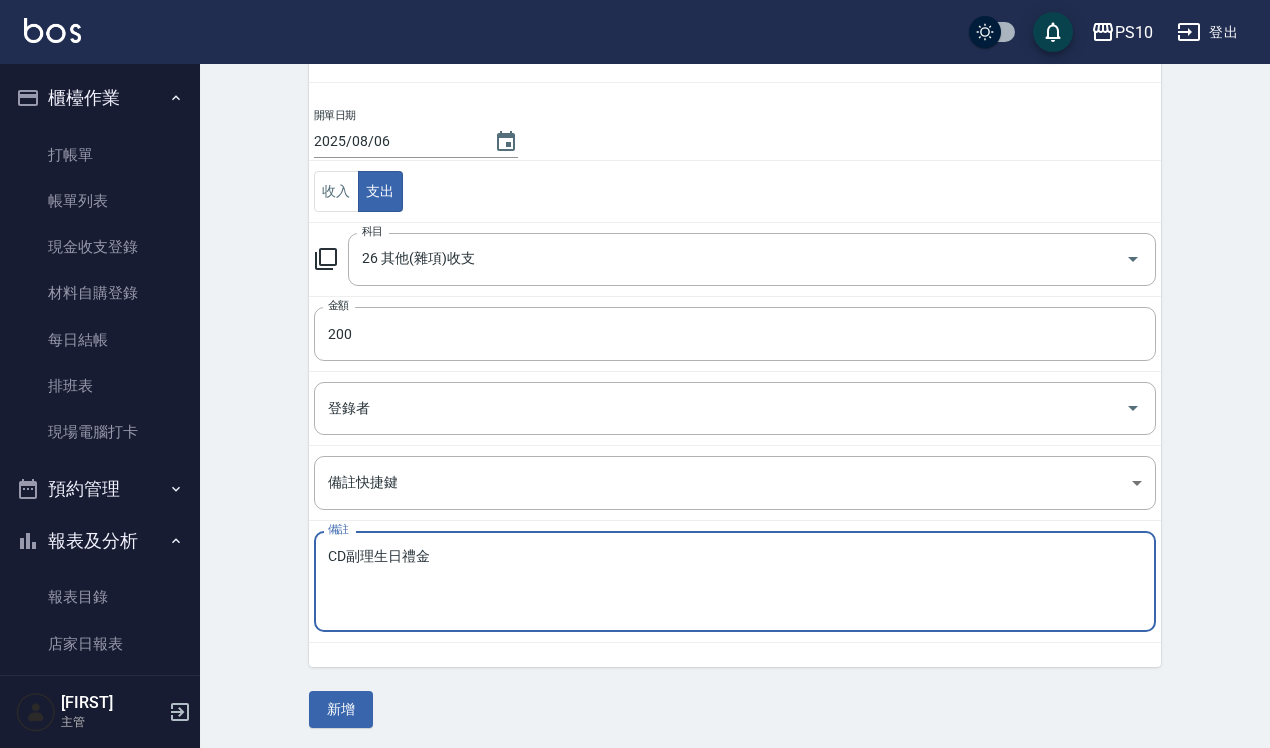 scroll, scrollTop: 136, scrollLeft: 0, axis: vertical 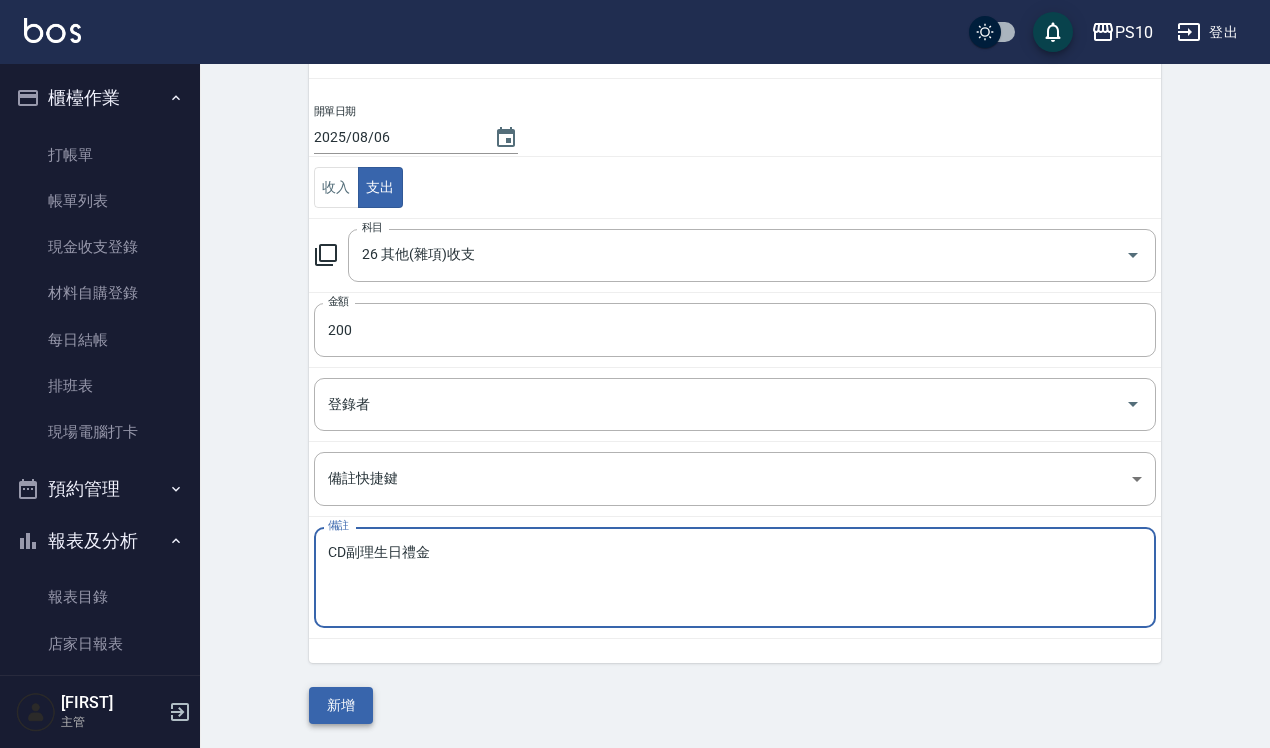 type on "CD副理生日禮金" 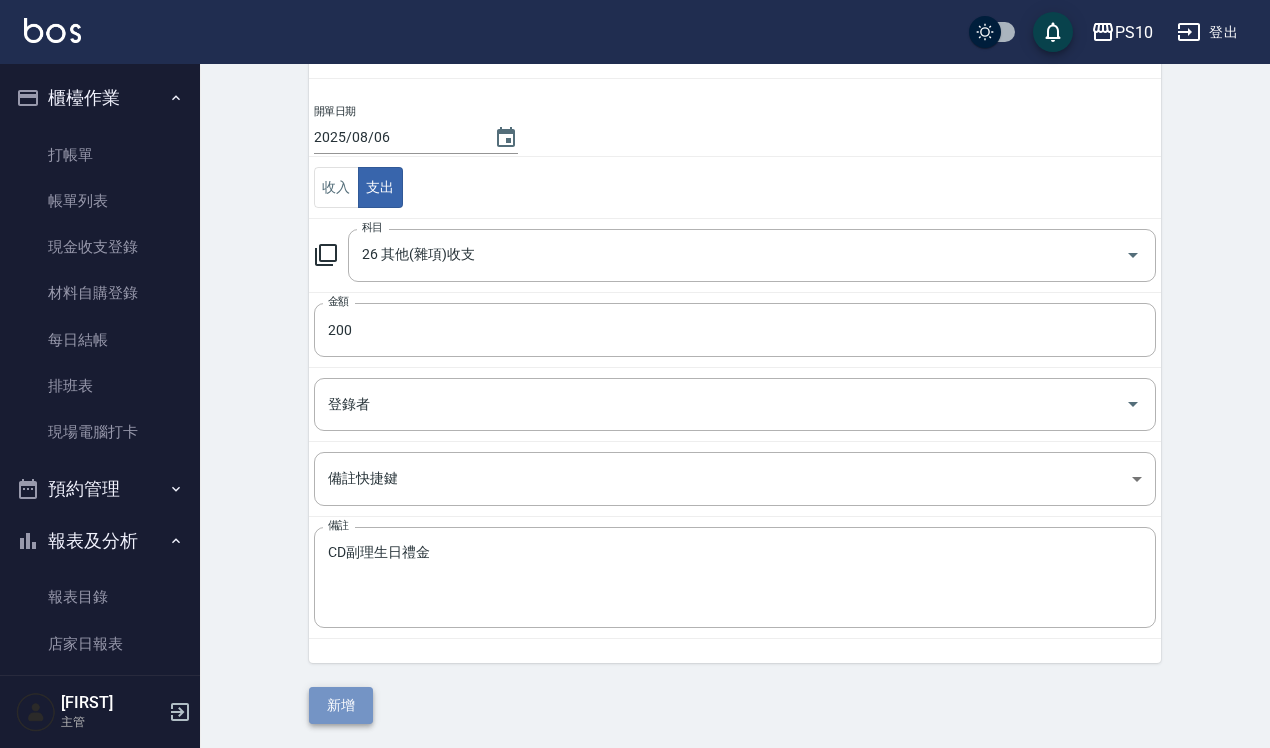 click on "新增" at bounding box center (341, 705) 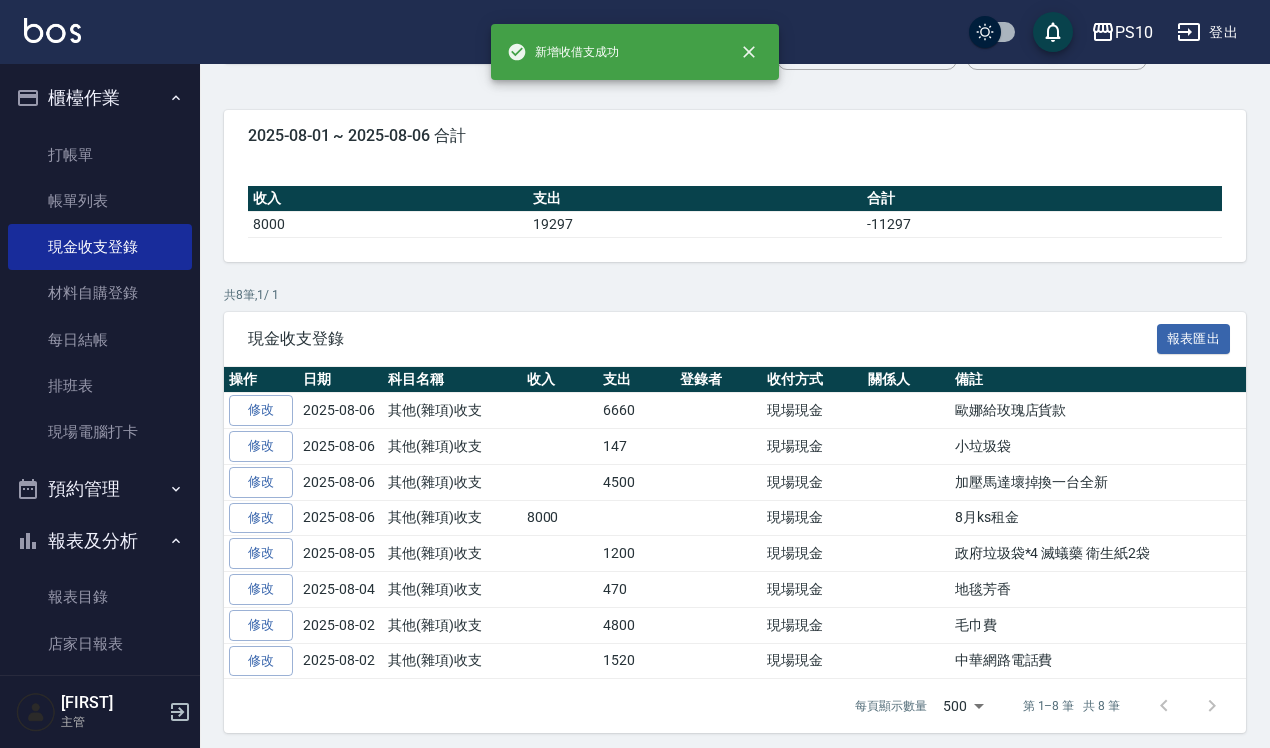 scroll, scrollTop: 0, scrollLeft: 0, axis: both 